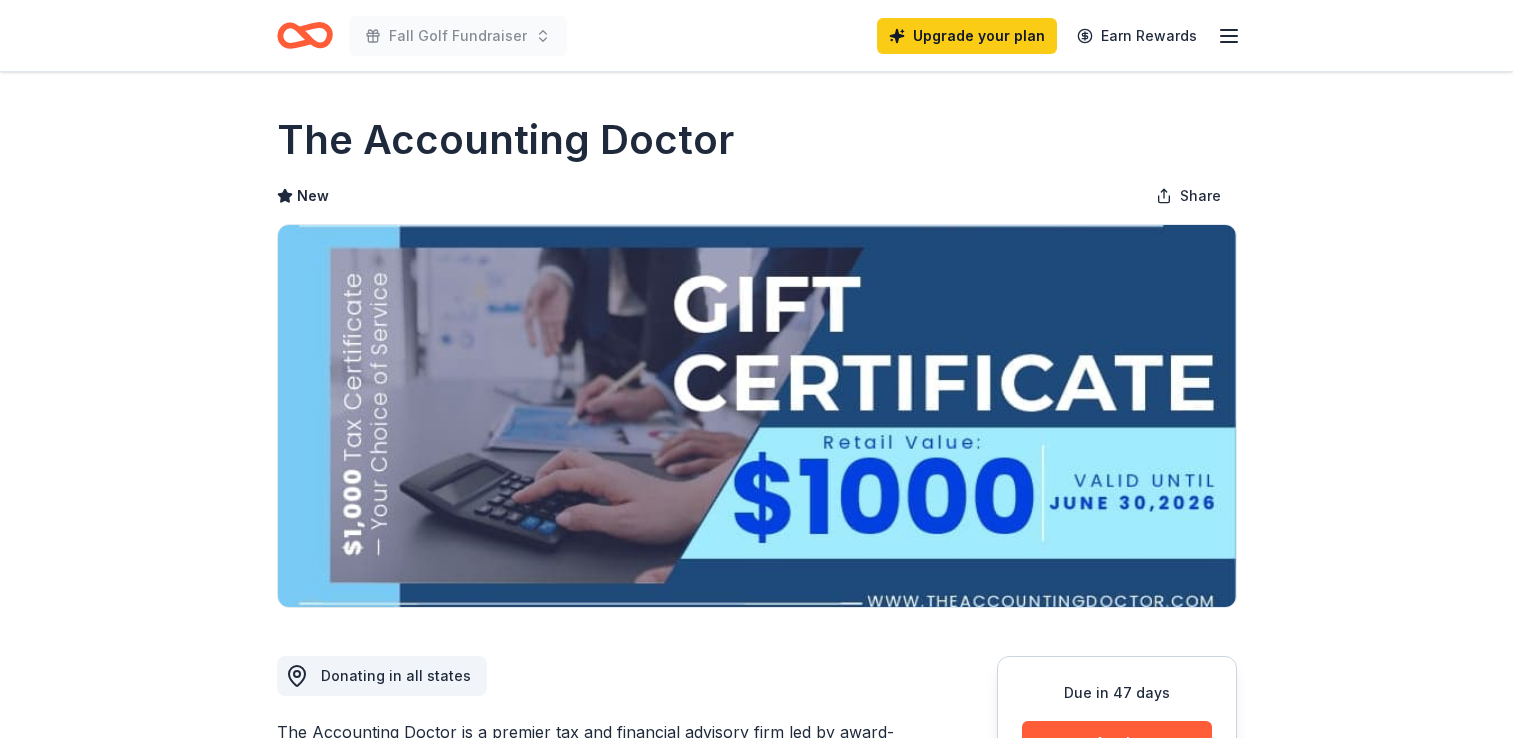 scroll, scrollTop: 0, scrollLeft: 0, axis: both 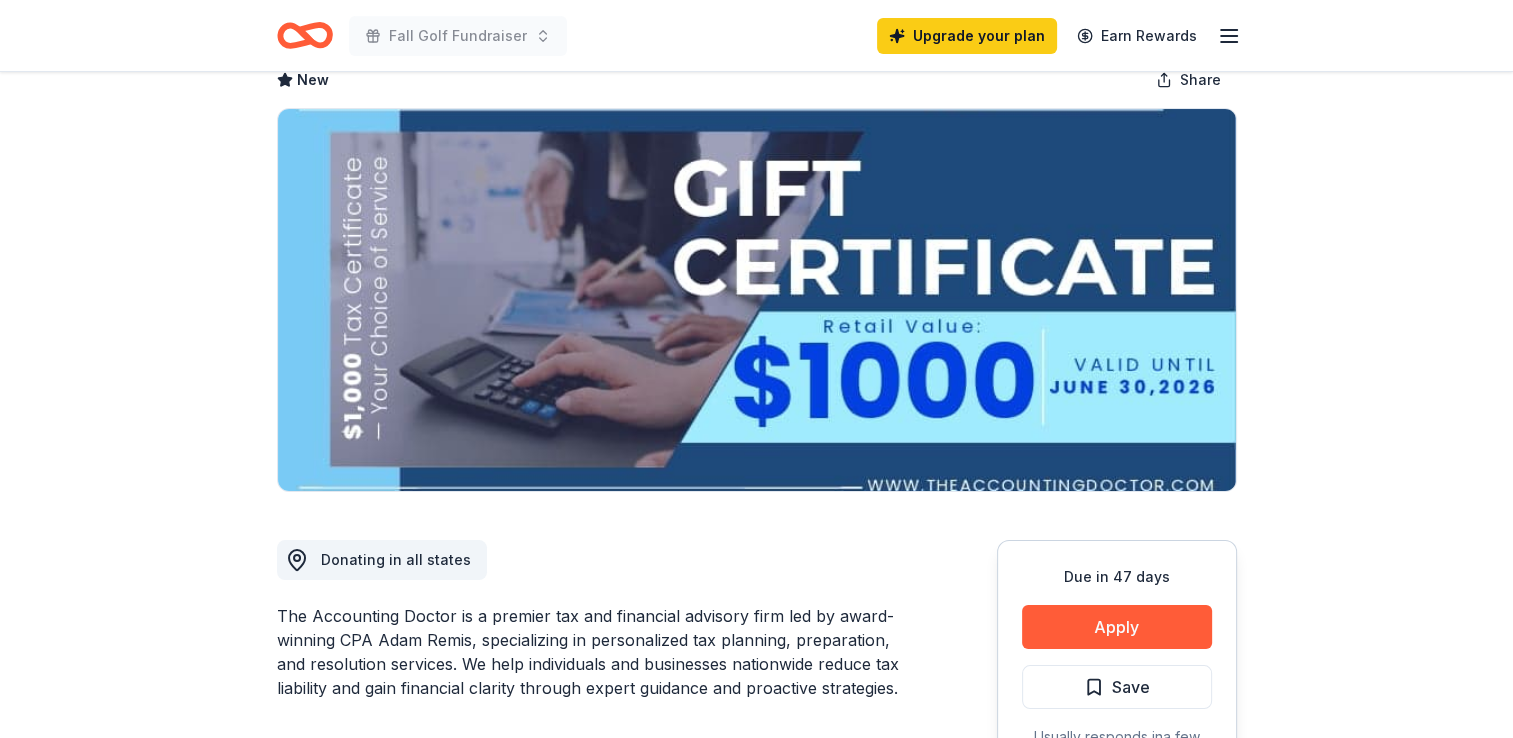 click on "Due in 47 days Share The Accounting Doctor New Share Donating in all states The Accounting Doctor is a premier tax and financial advisory firm led by award-winning CPA Adam Remis, specializing in personalized tax planning, preparation, and resolution services. We help individuals and businesses nationwide reduce tax liability and gain financial clarity through expert guidance and proactive strategies. What they donate A $1,000 Gift Certificate redeemable for expert tax preparation or tax resolution services—recipient's choice. This certificate covers professional support from a licensed CPA. Auction & raffle Donation is small & easy to send to guests Who they donate to  Preferred Organizations that support underserved communities, including single parents, veterans, entrepreneurs, and individuals facing financial hardship. We also prioritize causes focused on financial literacy, education, and economic empowerment. Education Military Poverty & Hunger Social Justice  Ineligible Start free Pro trial Apply New" at bounding box center (756, 1345) 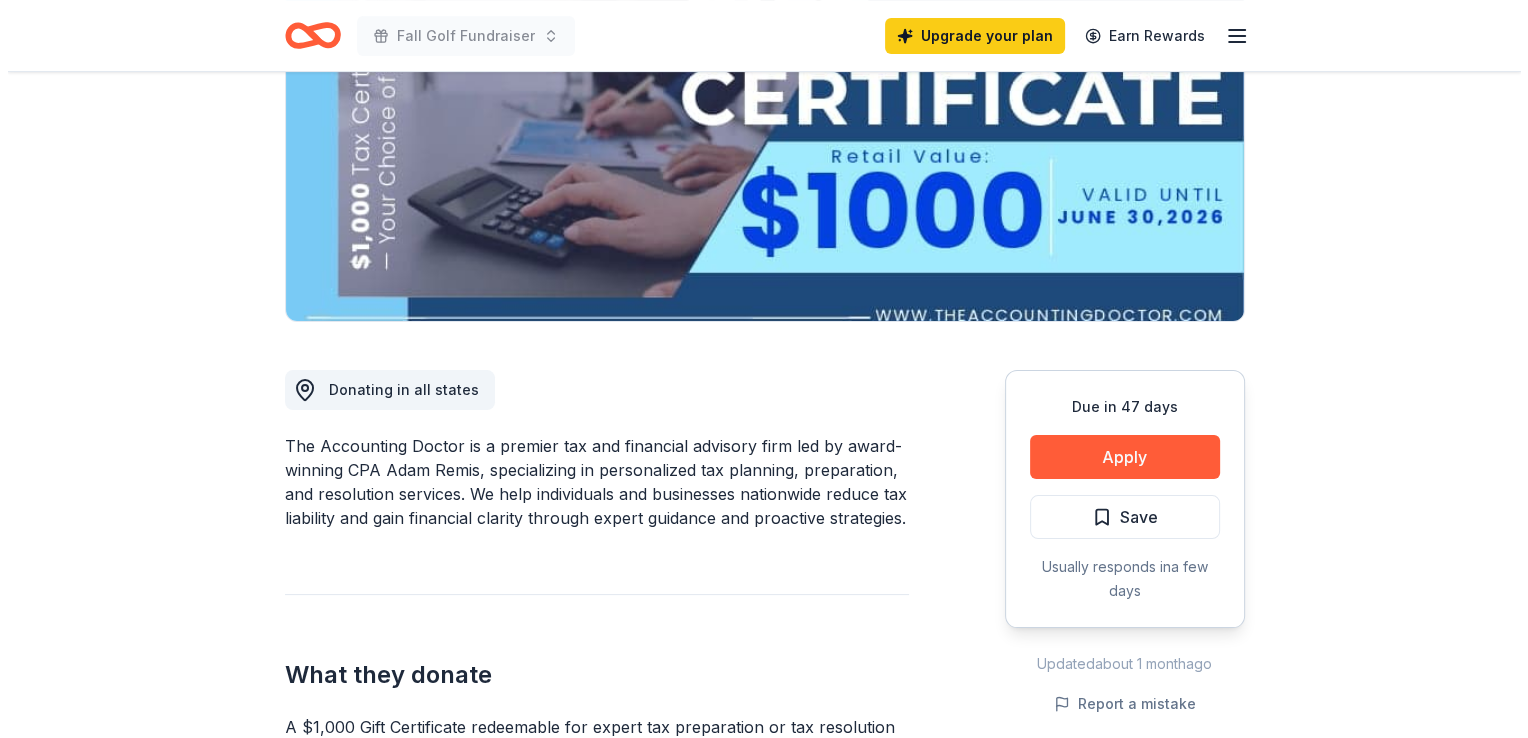 scroll, scrollTop: 296, scrollLeft: 0, axis: vertical 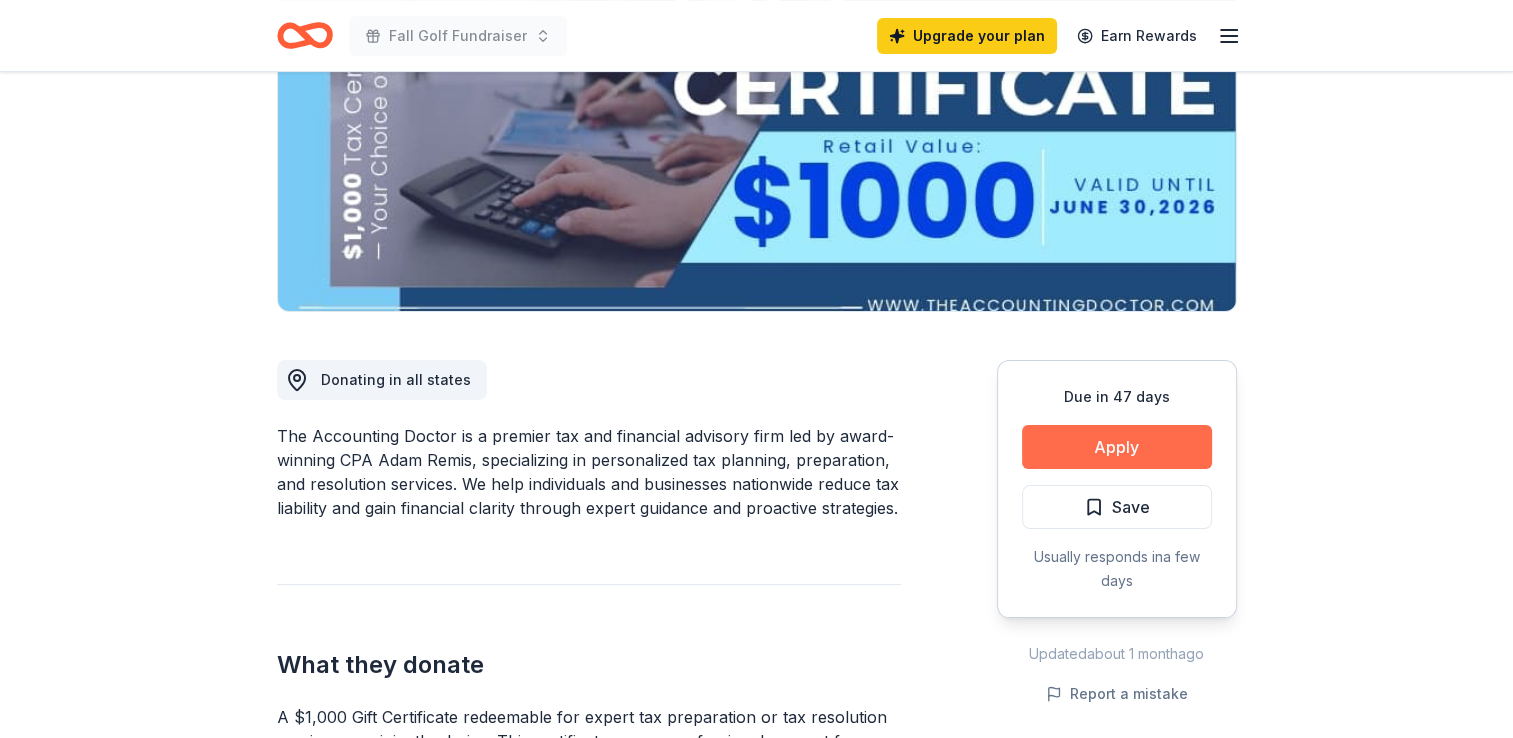 click on "Apply" at bounding box center (1117, 447) 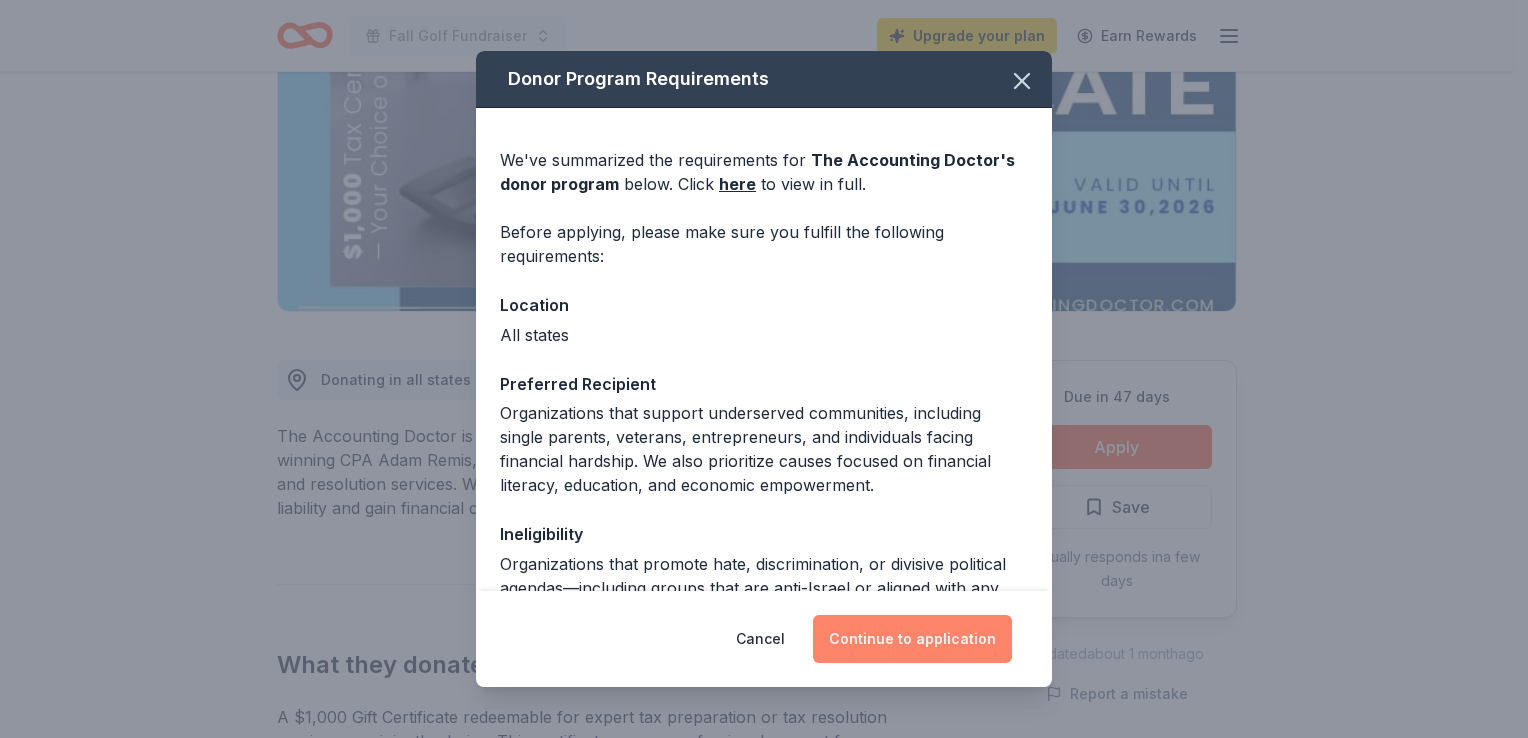 click on "Continue to application" at bounding box center [912, 639] 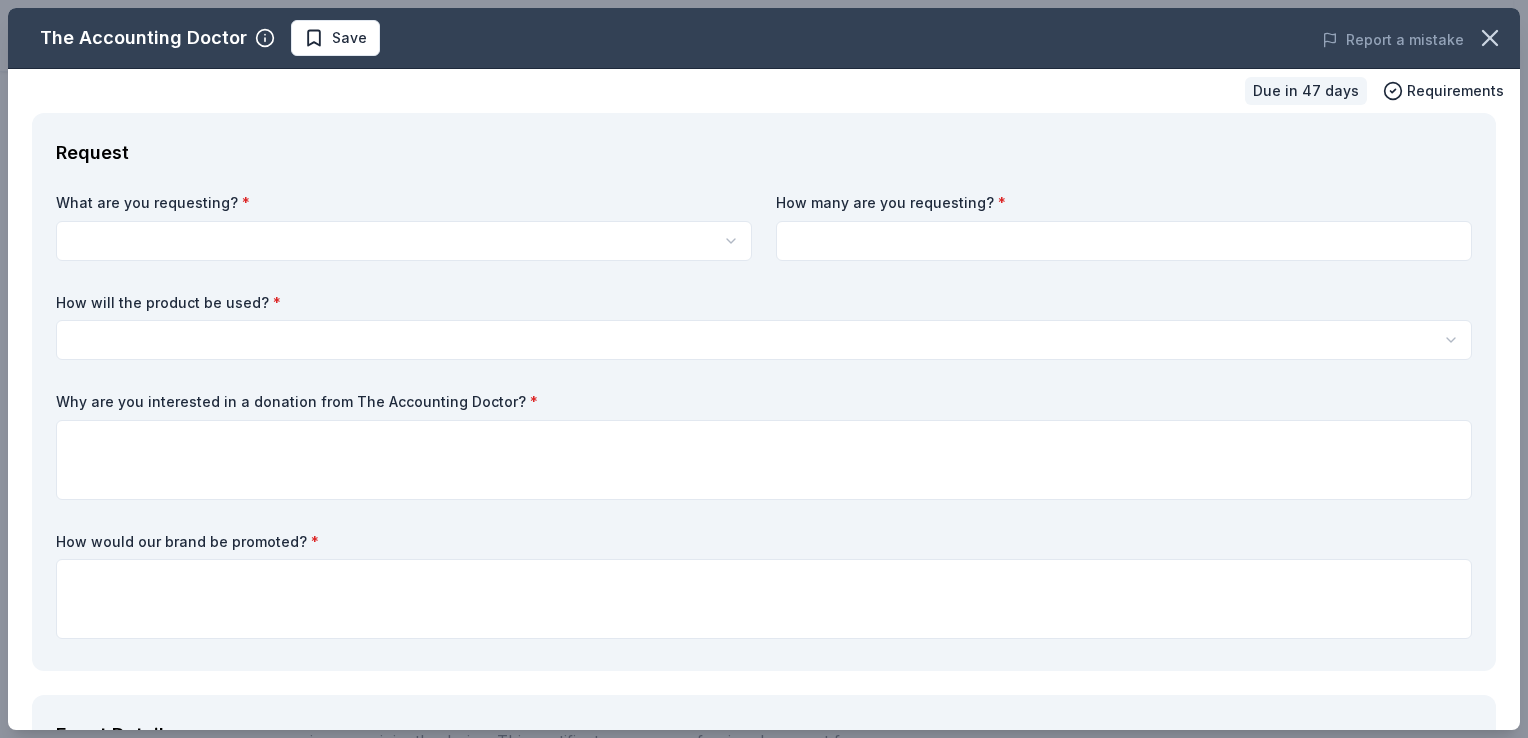 click on "Fall Golf Fundraiser Upgrade your plan Earn Rewards Due in 47 days Share The Accounting Doctor New Share Donating in all states The Accounting Doctor is a premier tax and financial advisory firm led by award-winning CPA Adam Remis, specializing in personalized tax planning, preparation, and resolution services. We help individuals and businesses nationwide reduce tax liability and gain financial clarity through expert guidance and proactive strategies. What they donate A $1,000 Gift Certificate redeemable for expert tax preparation or tax resolution services—recipient's choice. This certificate covers professional support from a licensed CPA. Auction & raffle Donation is small & easy to send to guests Who they donate to  Preferred Organizations that support underserved communities, including single parents, veterans, entrepreneurs, and individuals facing financial hardship. We also prioritize causes focused on financial literacy, education, and economic empowerment. Education Military Poverty & Hunger Apply" at bounding box center (764, 73) 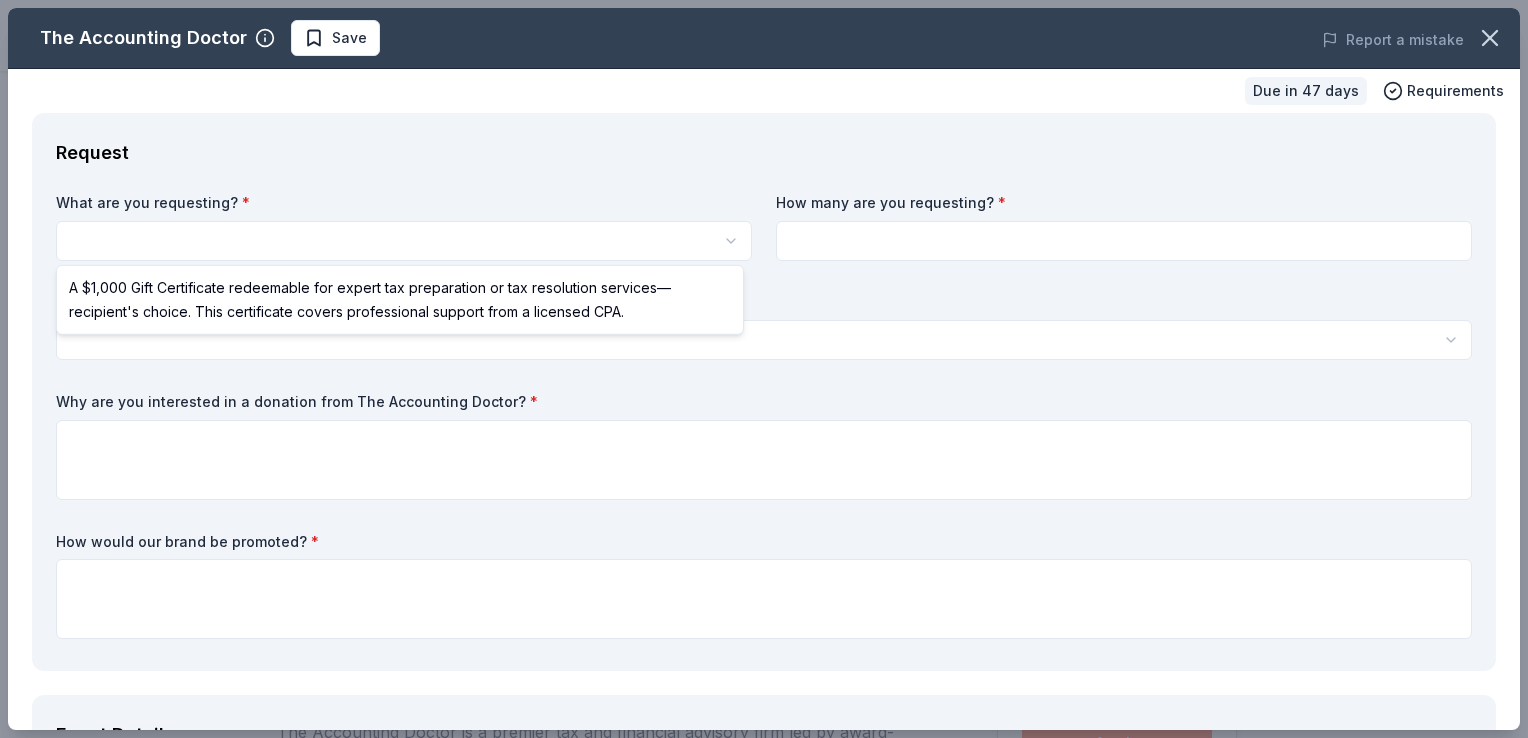 scroll, scrollTop: 0, scrollLeft: 0, axis: both 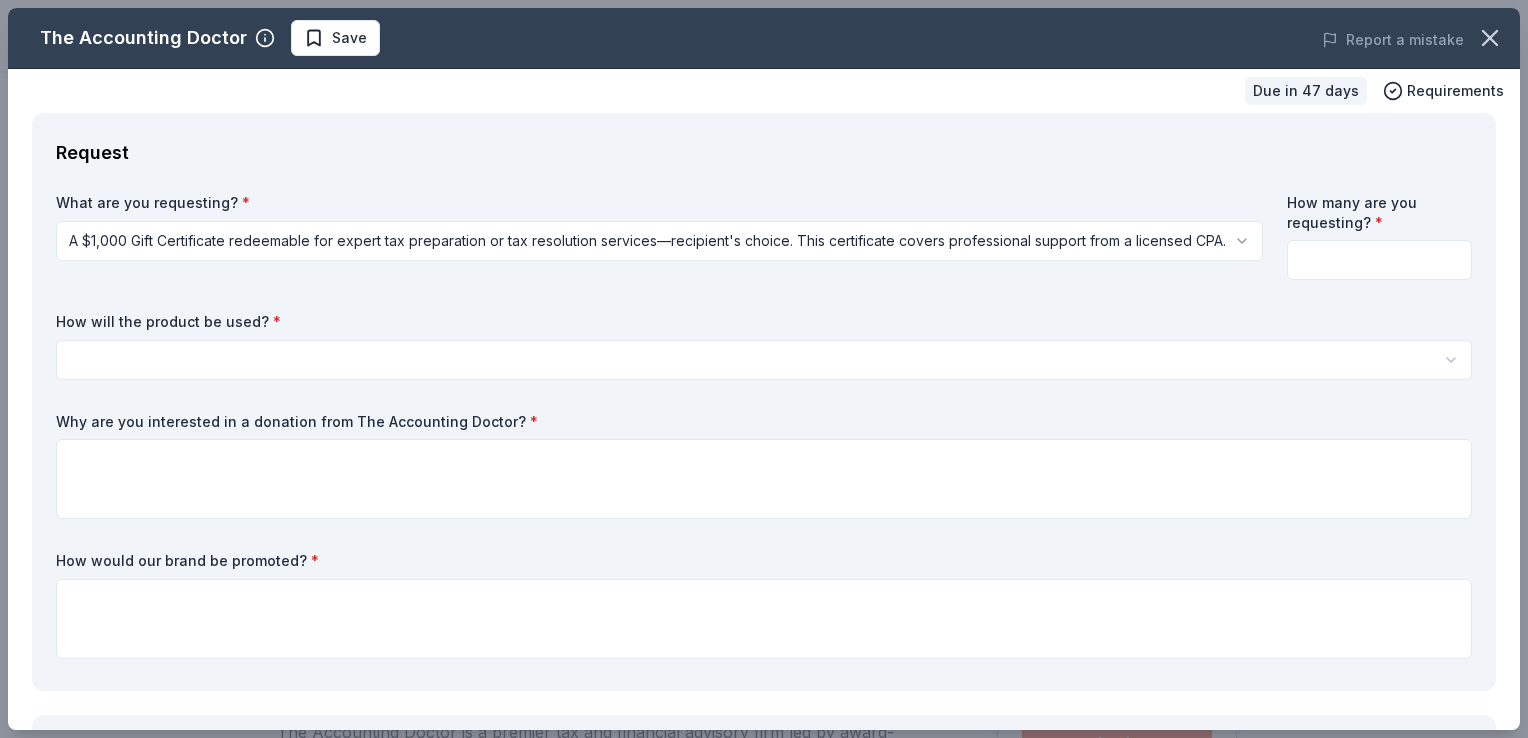 click at bounding box center (1379, 260) 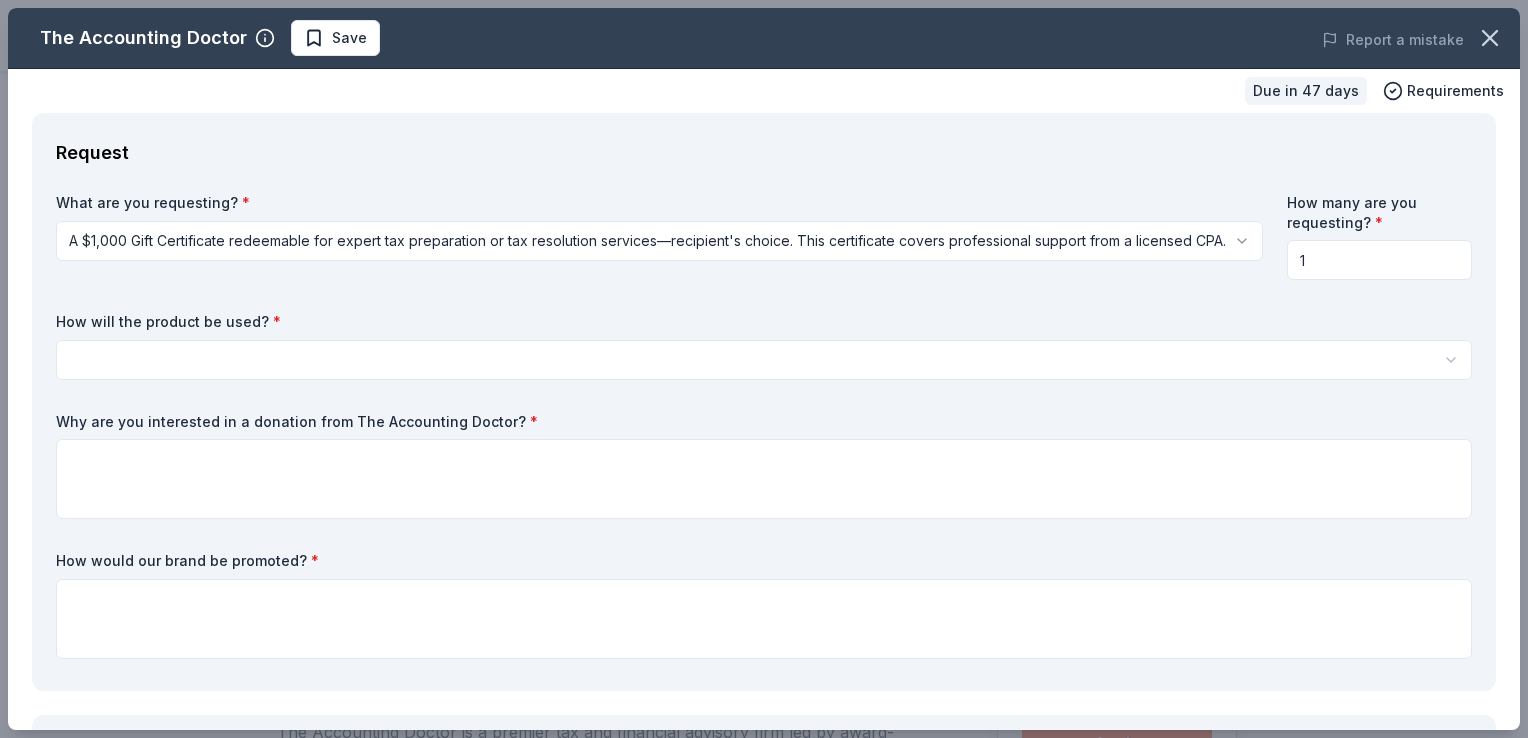 type on "1" 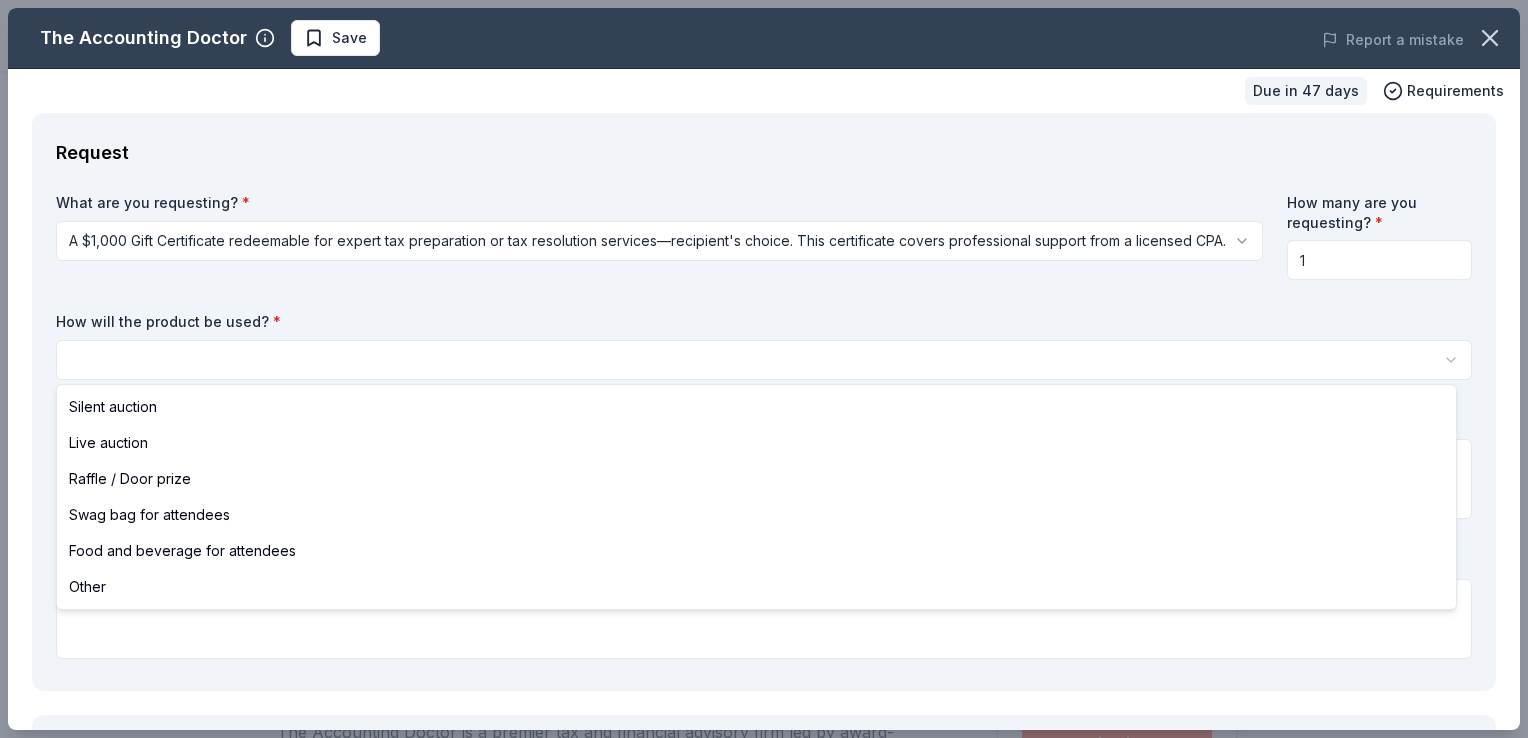 click on "Fall Golf Fundraiser Save Apply Due in 47 days Share The Accounting Doctor New Share Donating in all states The Accounting Doctor is a premier tax and financial advisory firm led by award-winning CPA Adam Remis, specializing in personalized tax planning, preparation, and resolution services. We help individuals and businesses nationwide reduce tax liability and gain financial clarity through expert guidance and proactive strategies. What they donate A $1,000 Gift Certificate redeemable for expert tax preparation or tax resolution services—recipient's choice. This certificate covers professional support from a licensed CPA. Auction & raffle Donation is small & easy to send to guests Who they donate to  Preferred Organizations that support underserved communities, including single parents, veterans, entrepreneurs, and individuals facing financial hardship. We also prioritize causes focused on financial literacy, education, and economic empowerment. Education Military Poverty & Hunger Social Justice Apply Save" at bounding box center [764, 369] 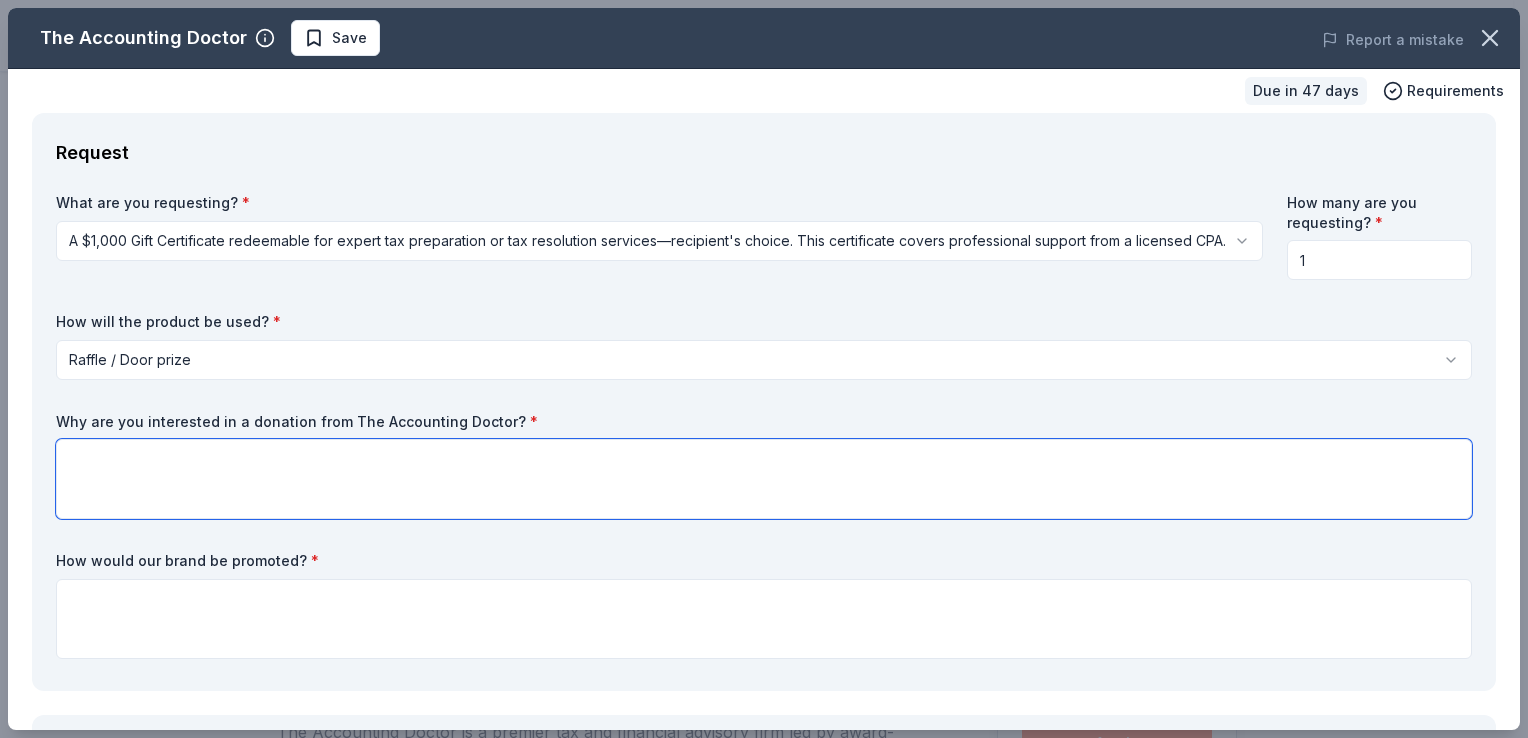 click at bounding box center [764, 479] 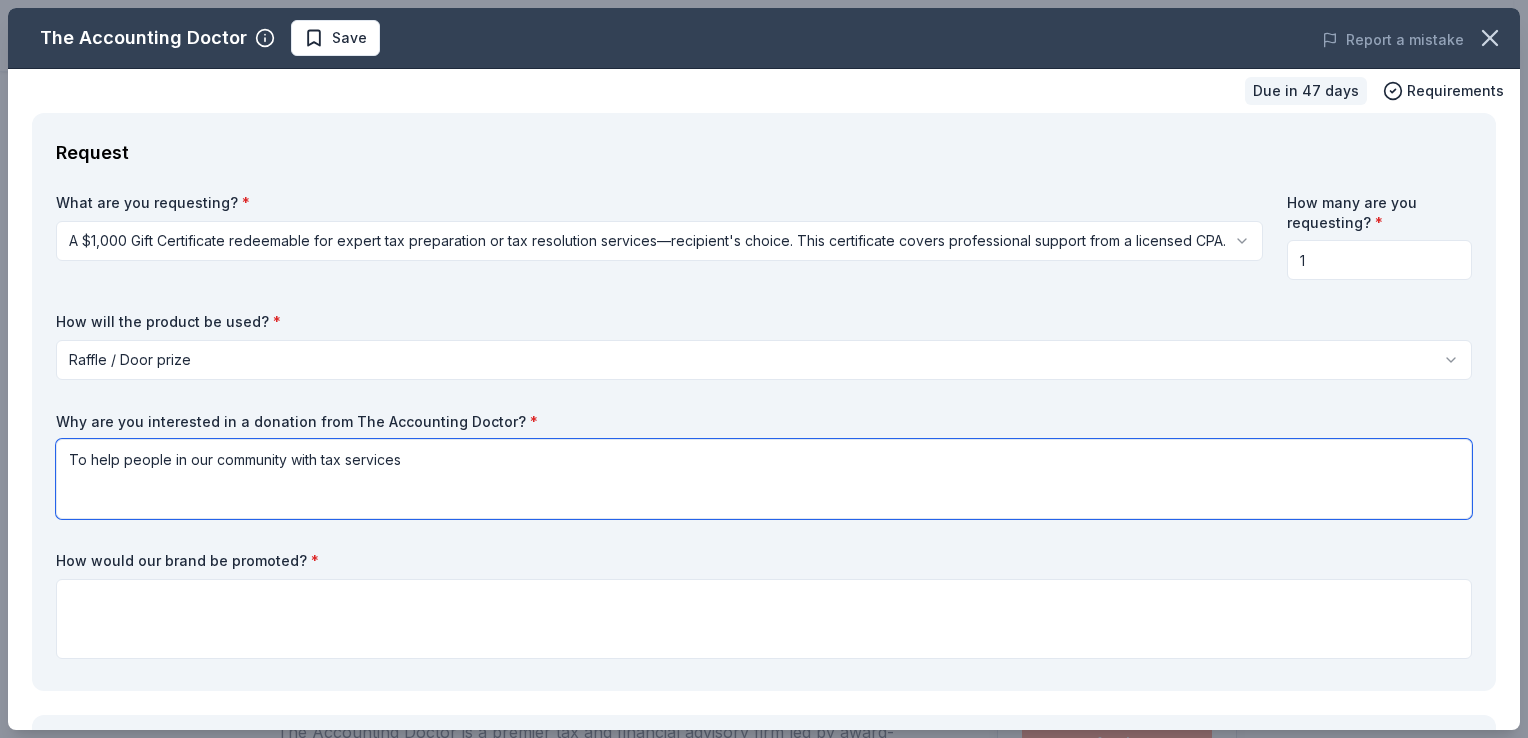 type on "To help people in our community with tax services" 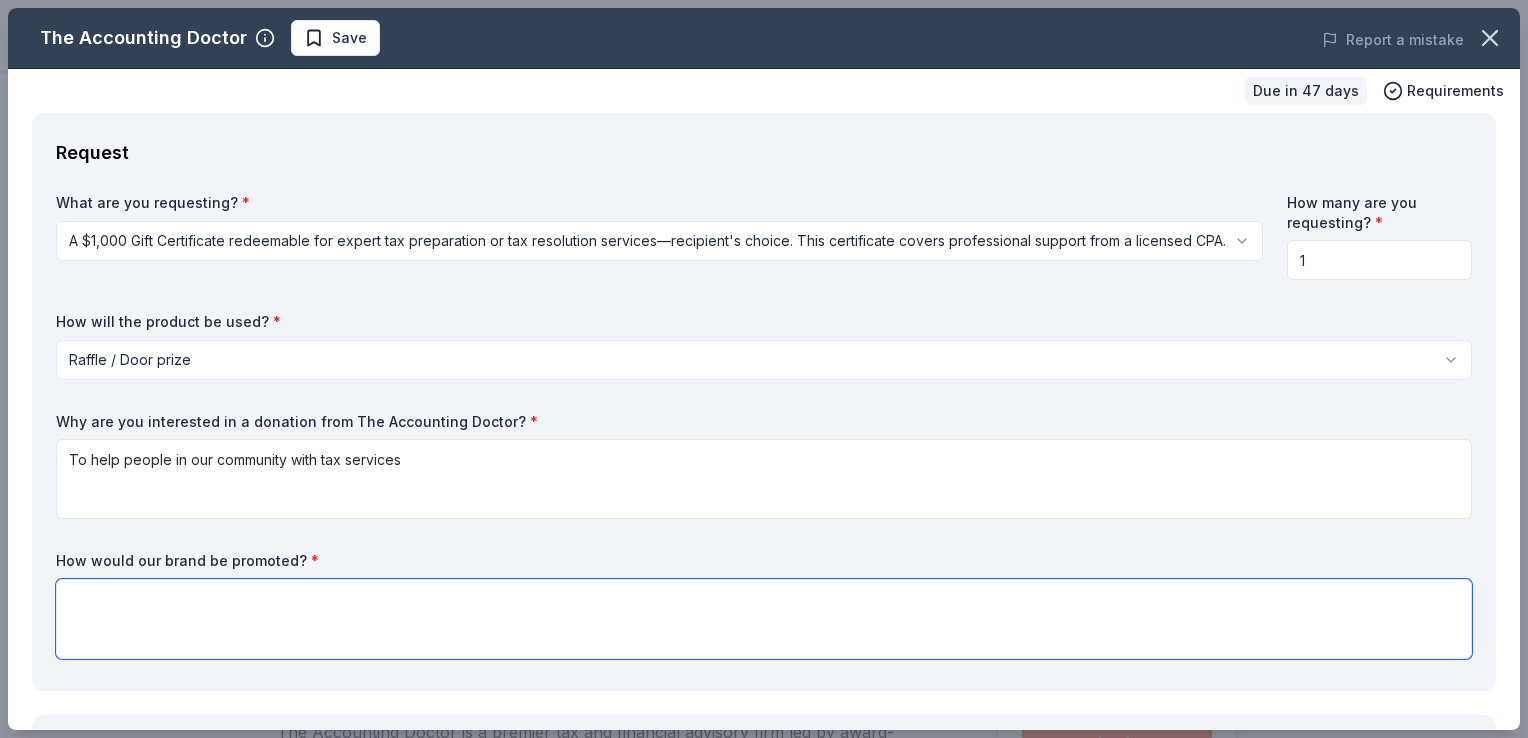 click at bounding box center (764, 619) 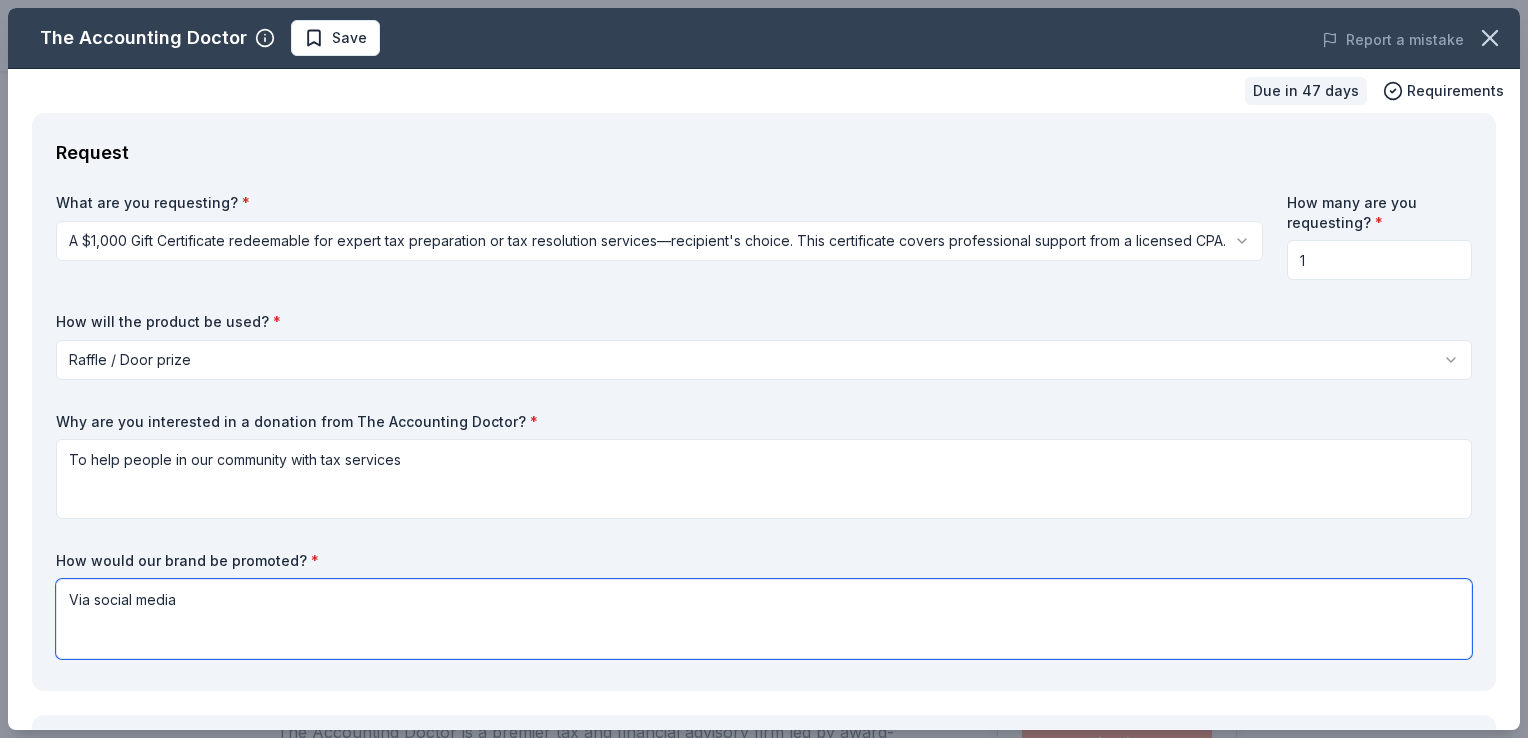 type on "Via social media" 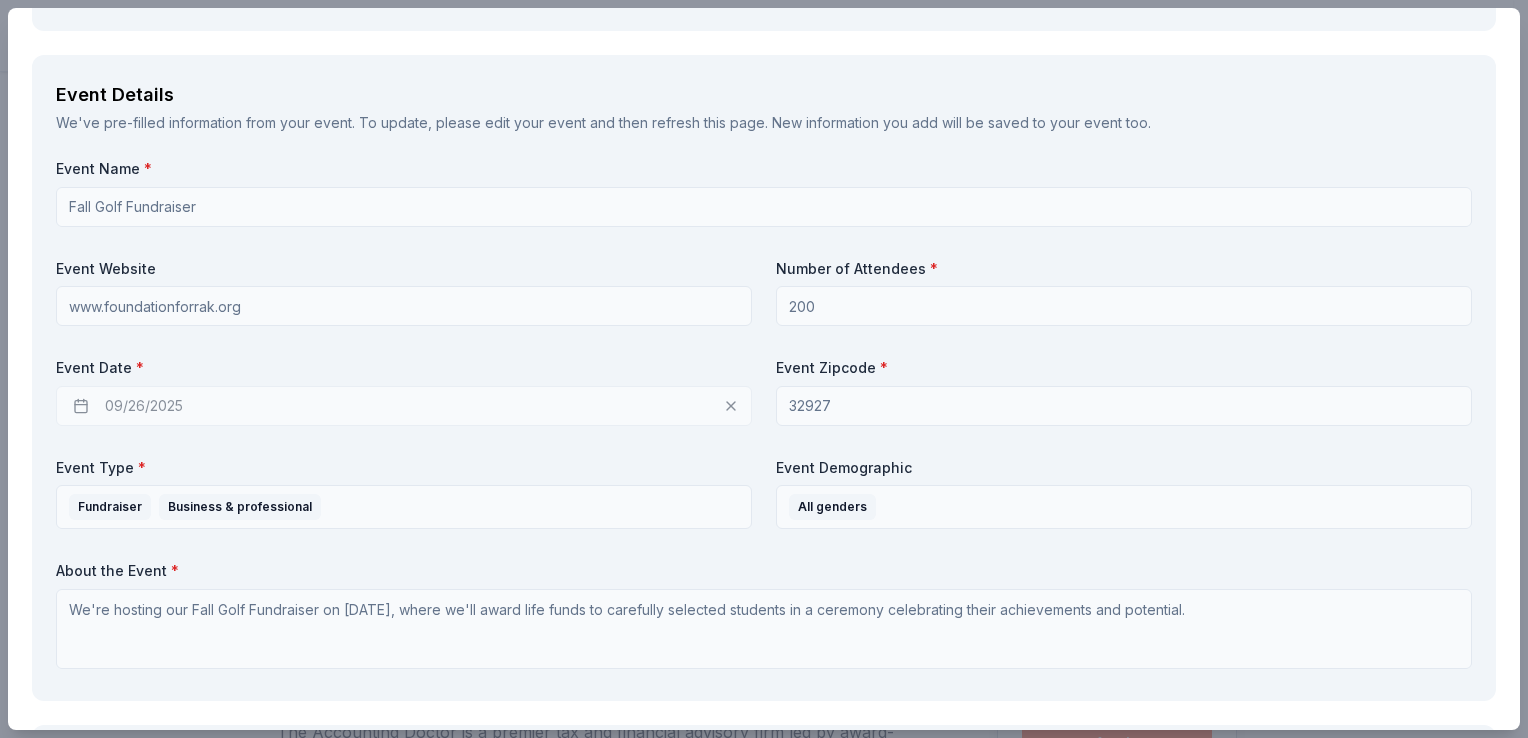 scroll, scrollTop: 677, scrollLeft: 0, axis: vertical 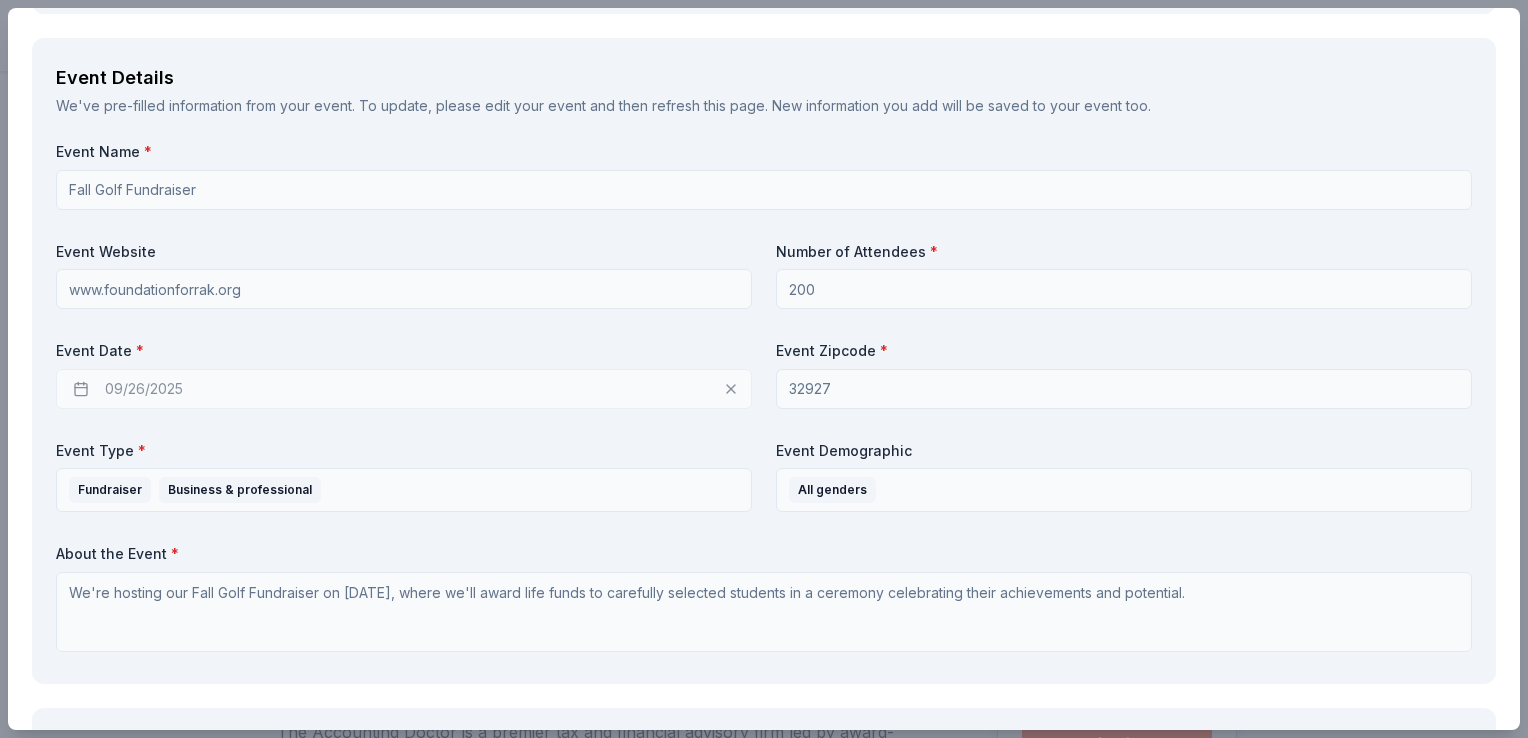 click on "09/26/2025" at bounding box center (404, 389) 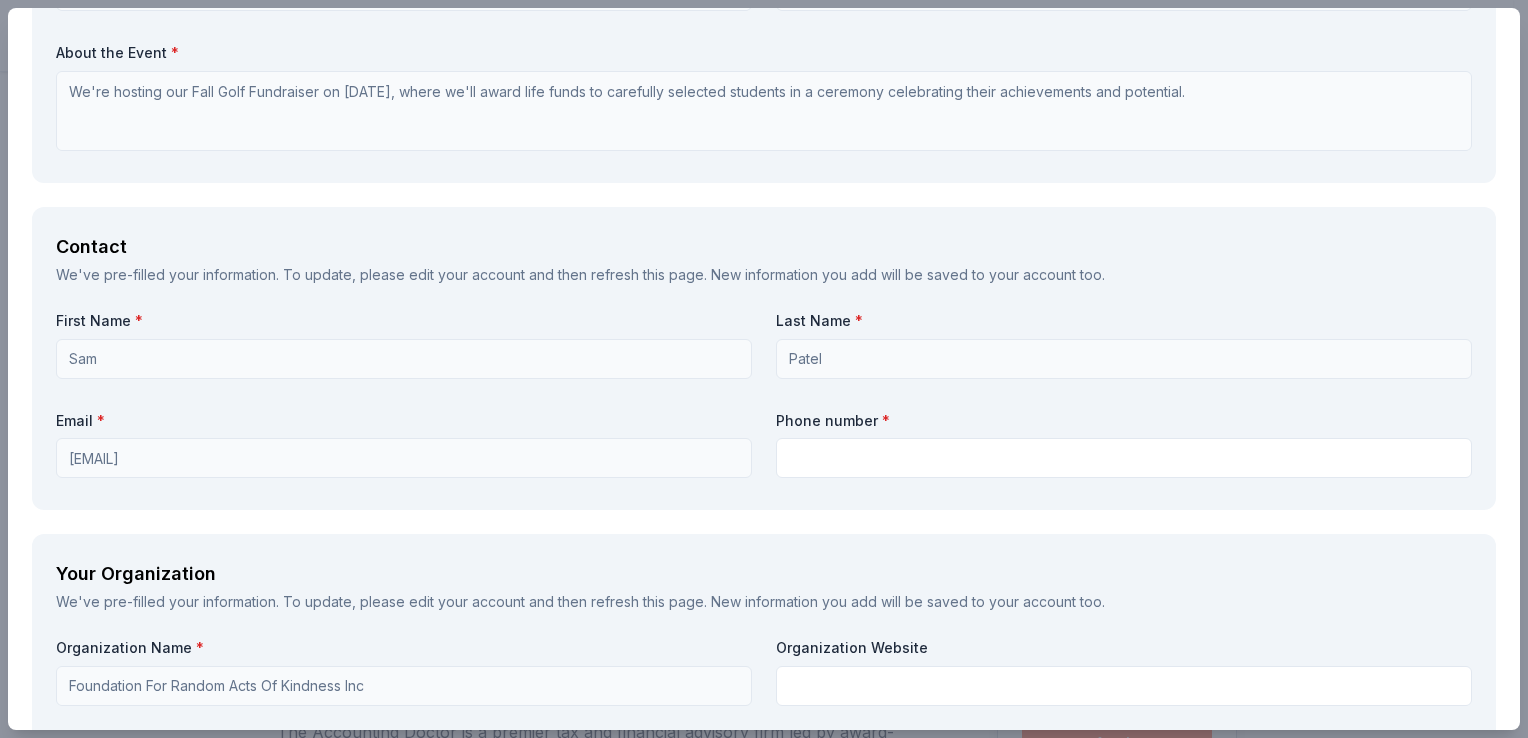 scroll, scrollTop: 1213, scrollLeft: 0, axis: vertical 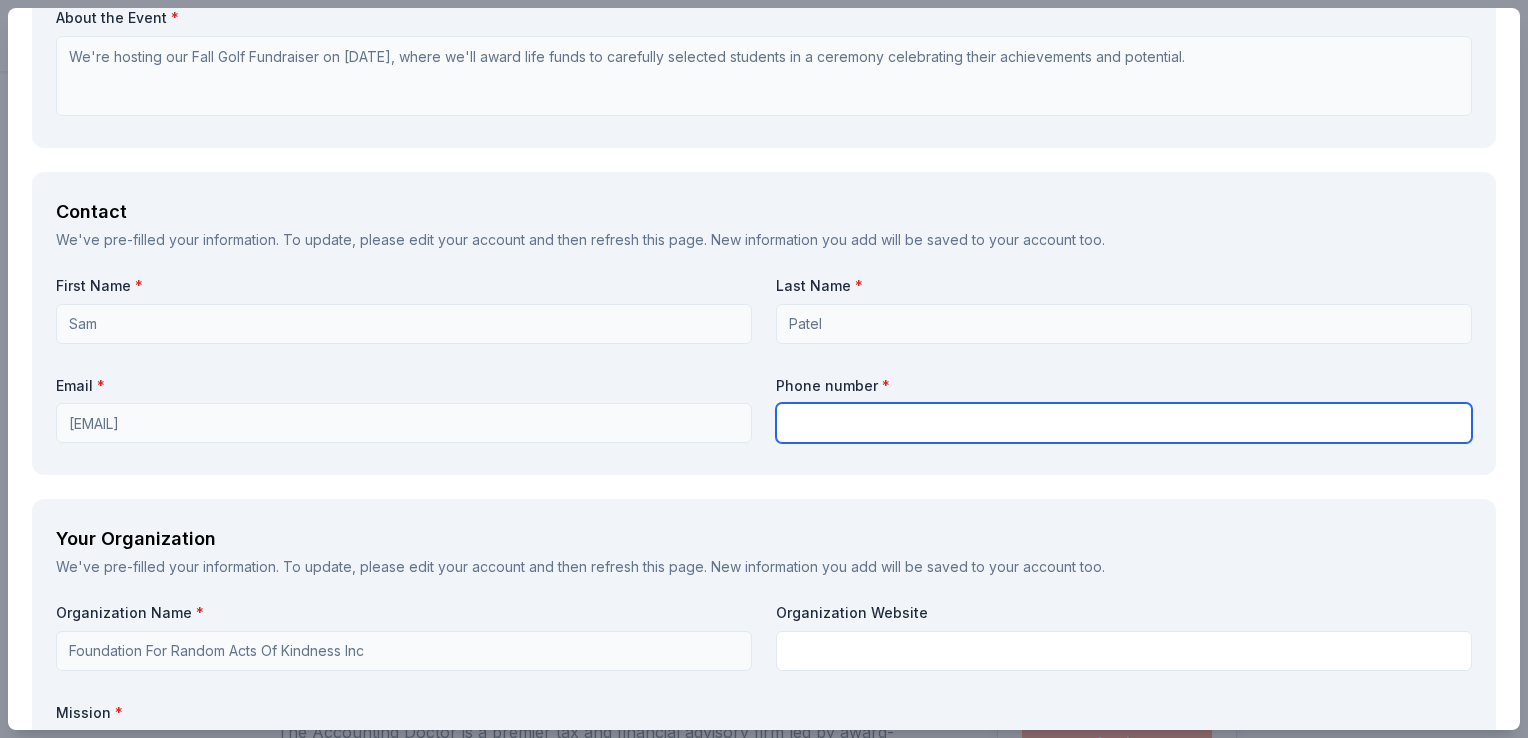click at bounding box center (1124, 423) 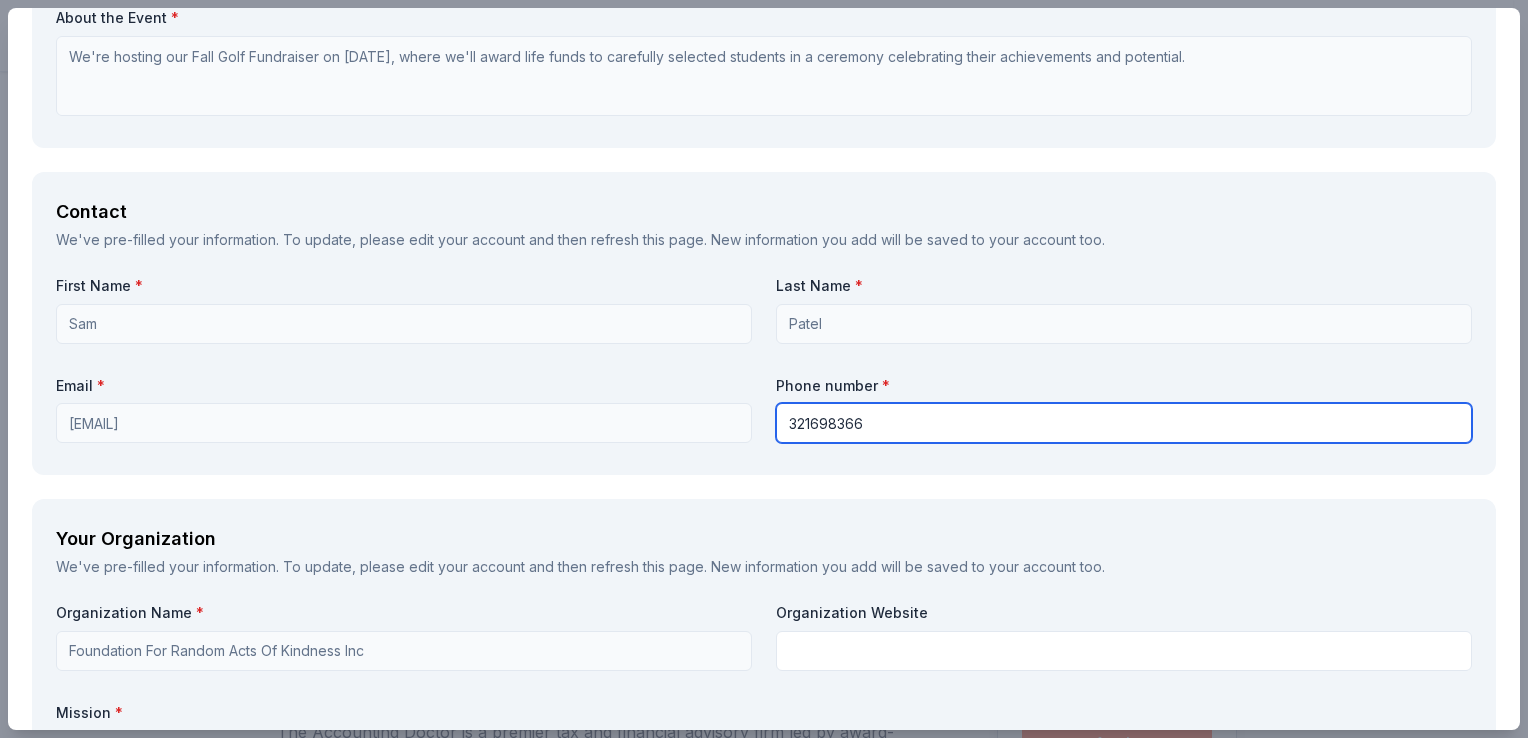 type on "3216983668" 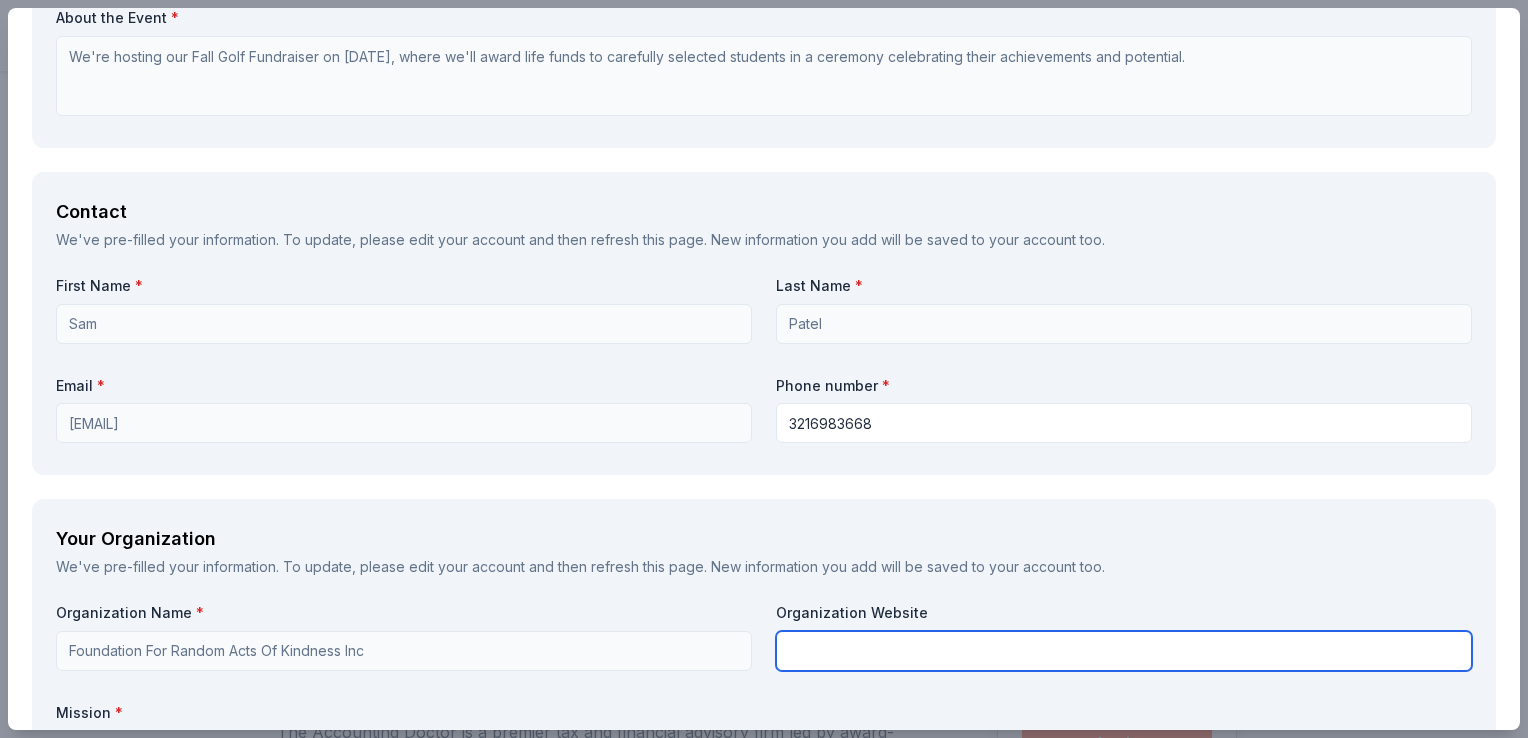 type on "Foundation for Random of Acts of Kindness" 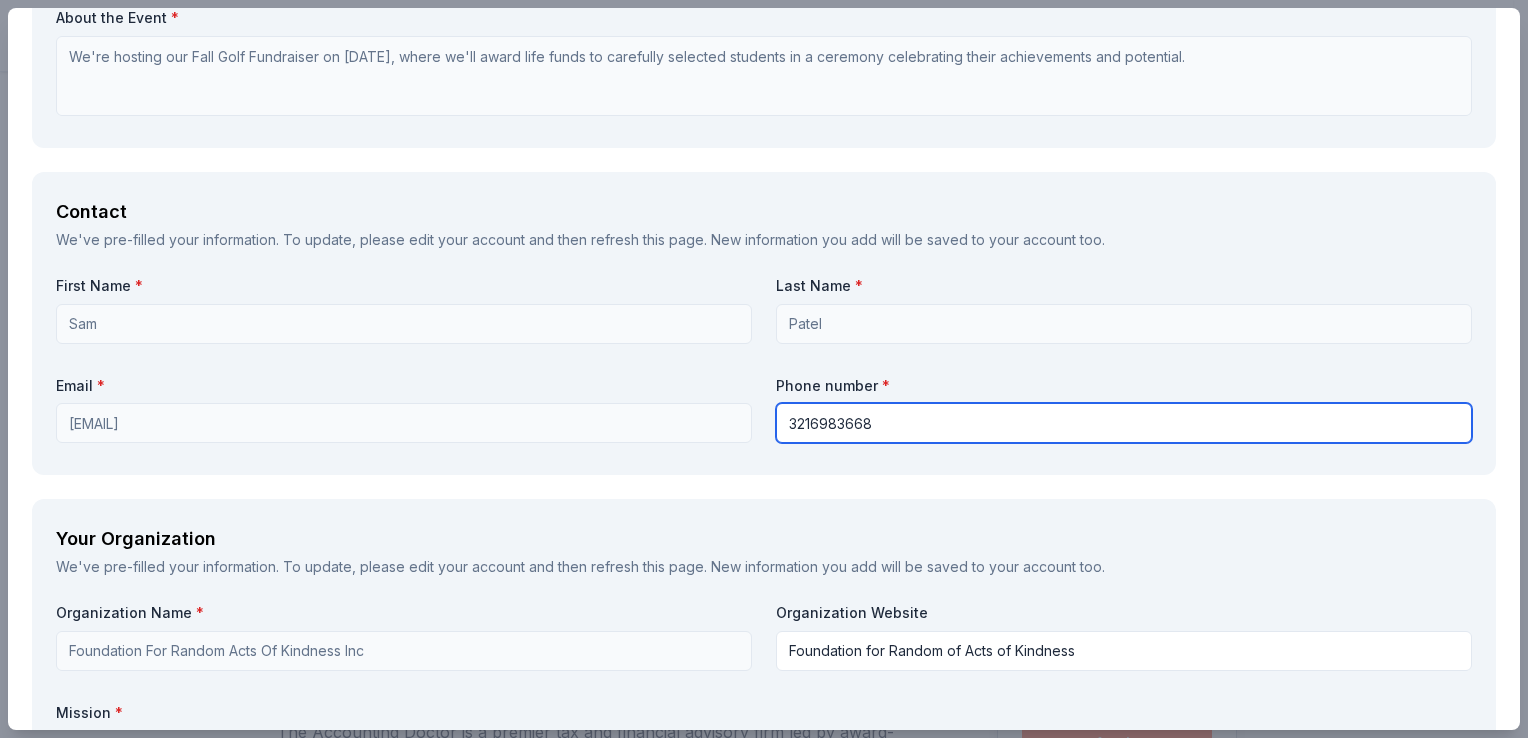 type on "3216983668" 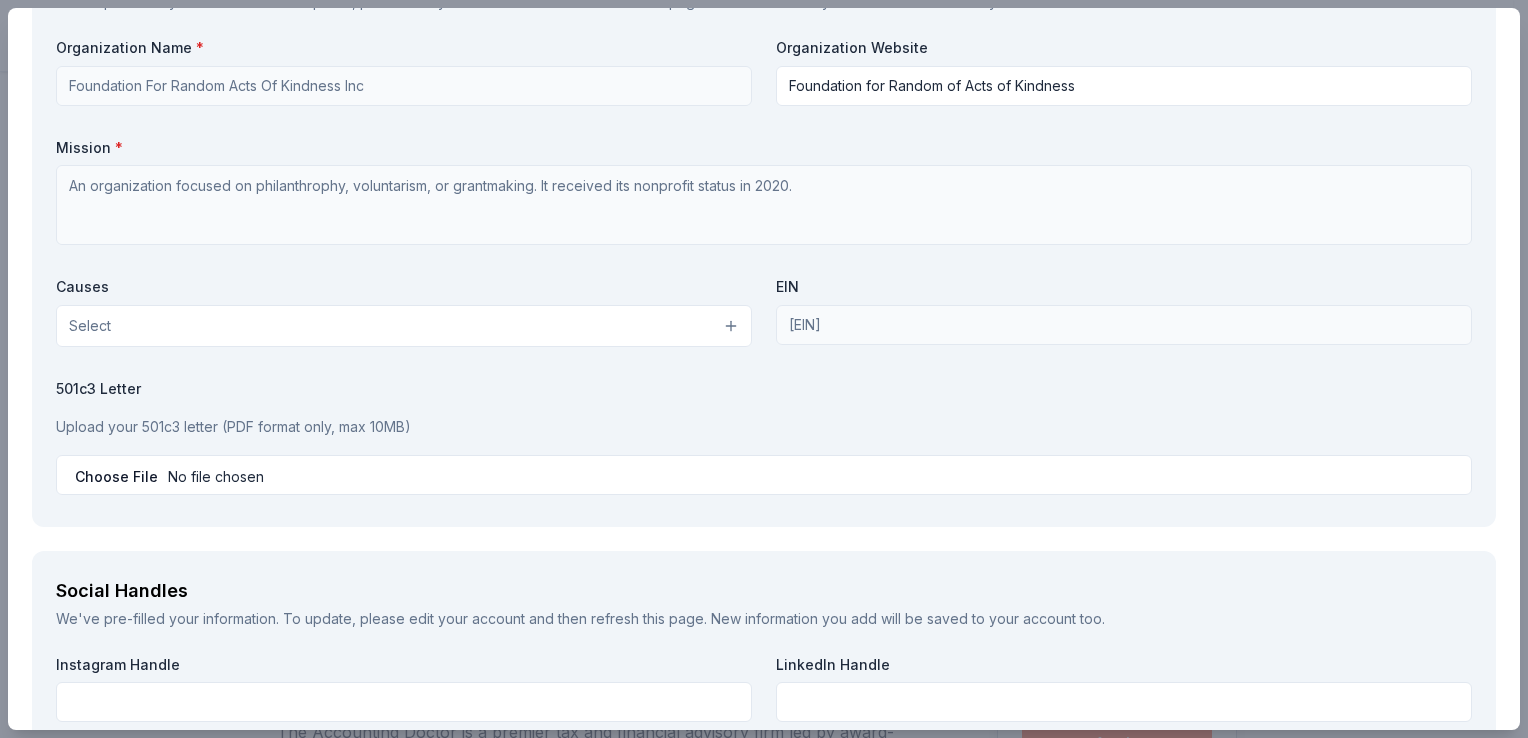 scroll, scrollTop: 1788, scrollLeft: 0, axis: vertical 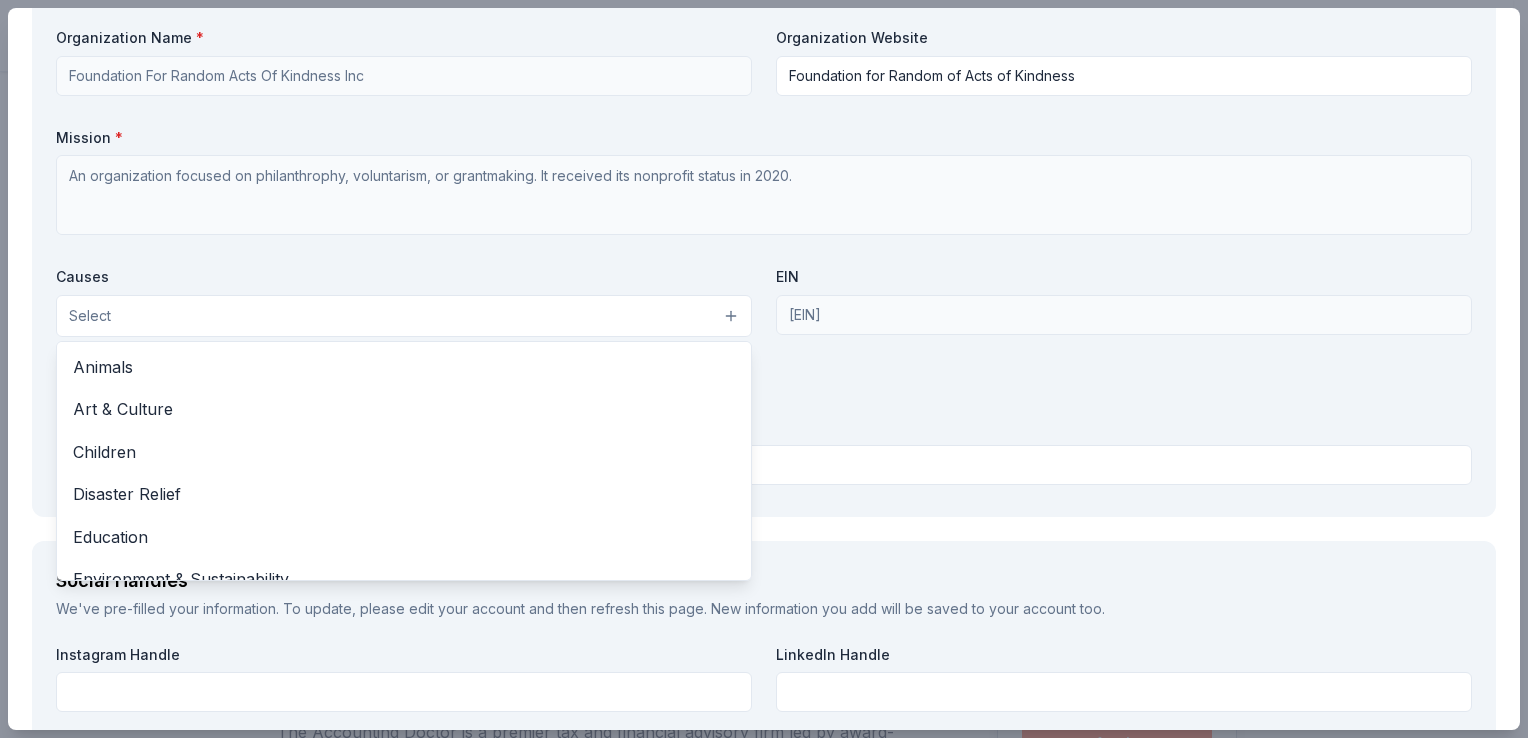 click on "Select" at bounding box center [404, 316] 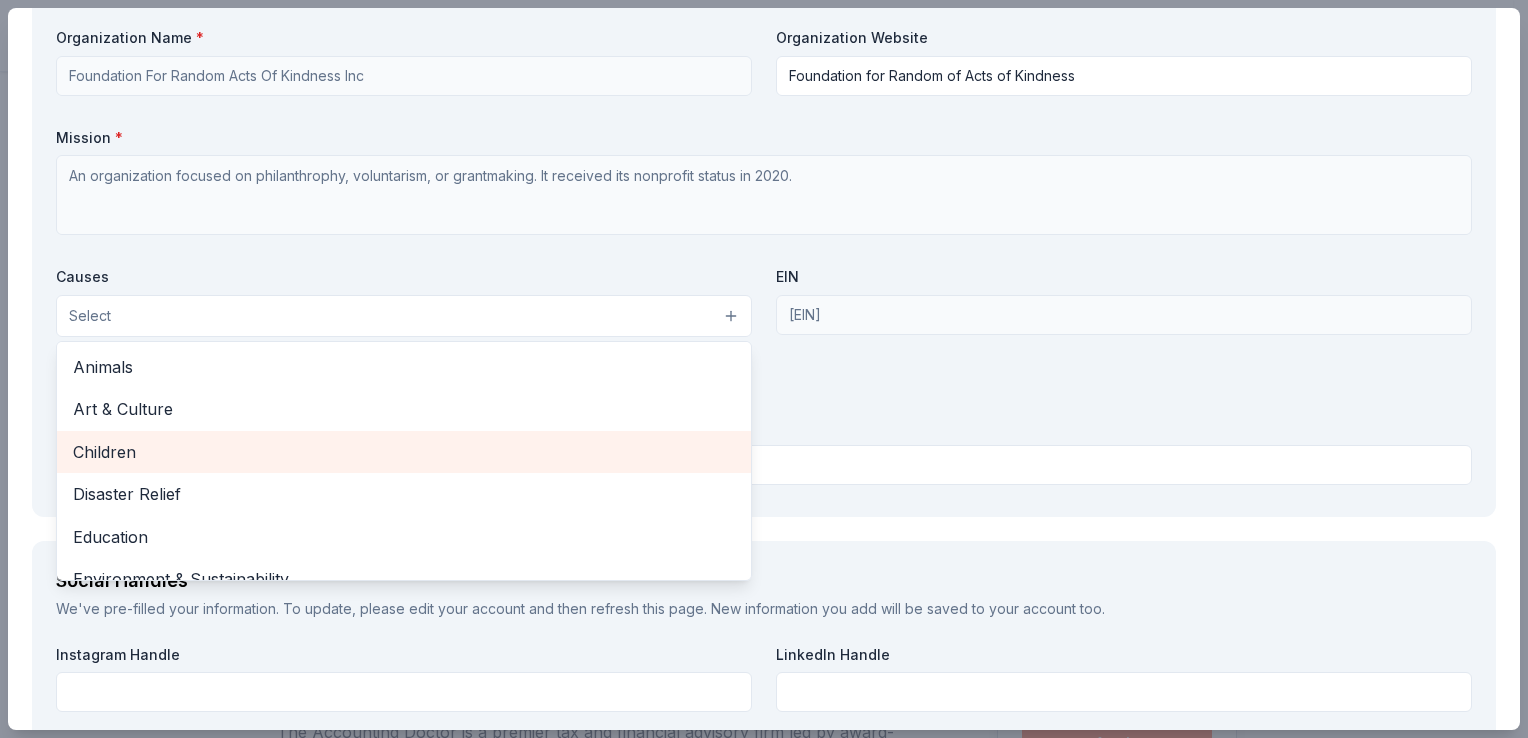 click on "Children" at bounding box center (404, 452) 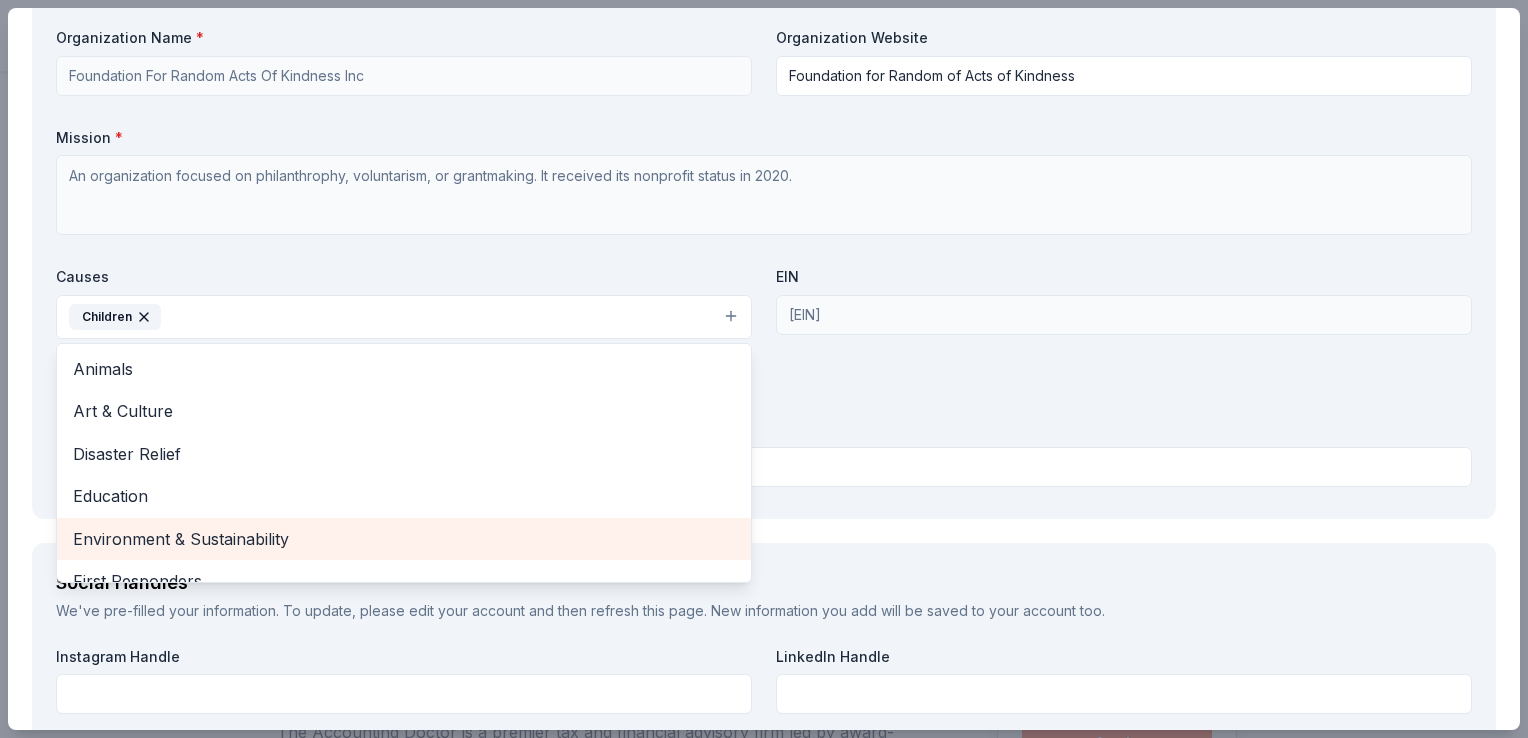 click on "Environment & Sustainability" at bounding box center (404, 539) 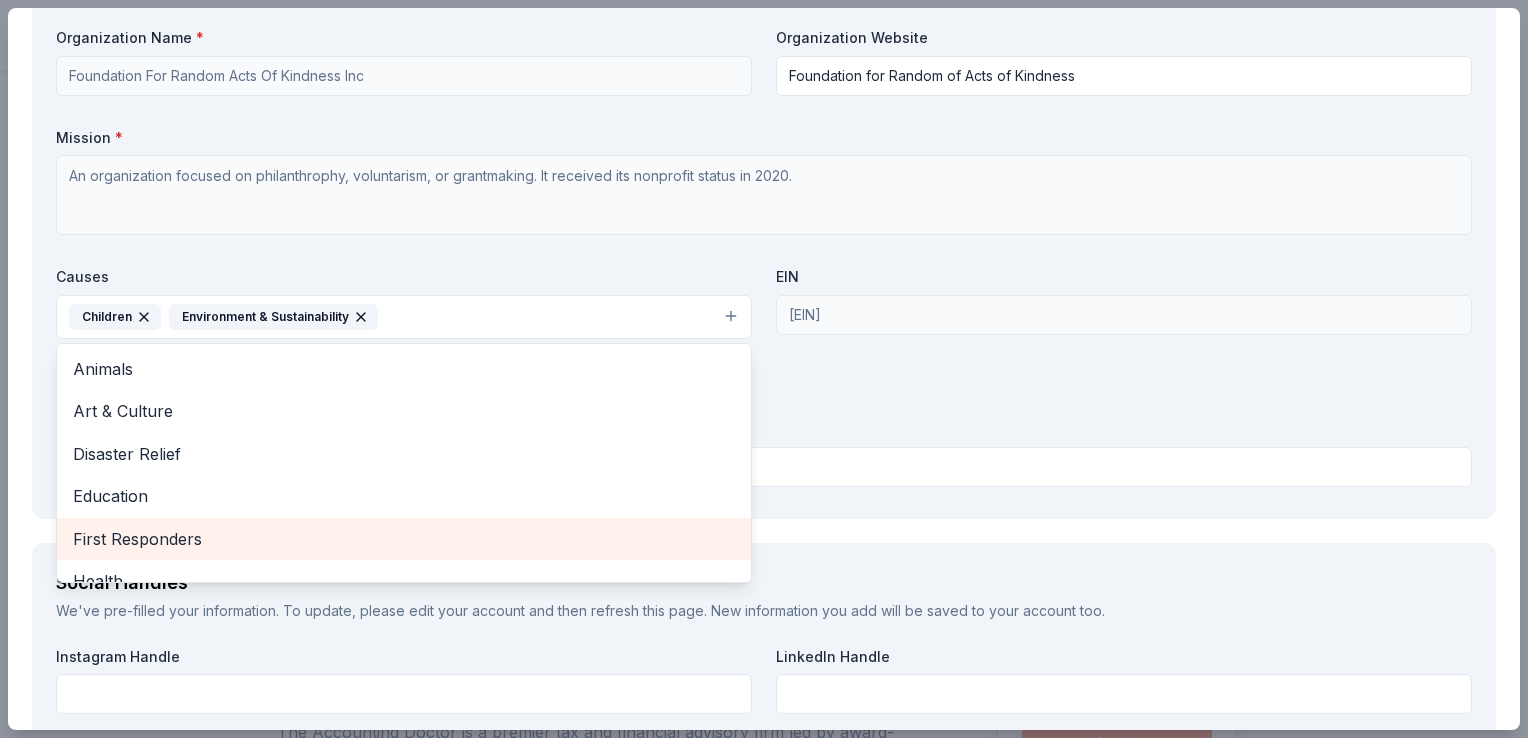 click on "First Responders" at bounding box center [404, 539] 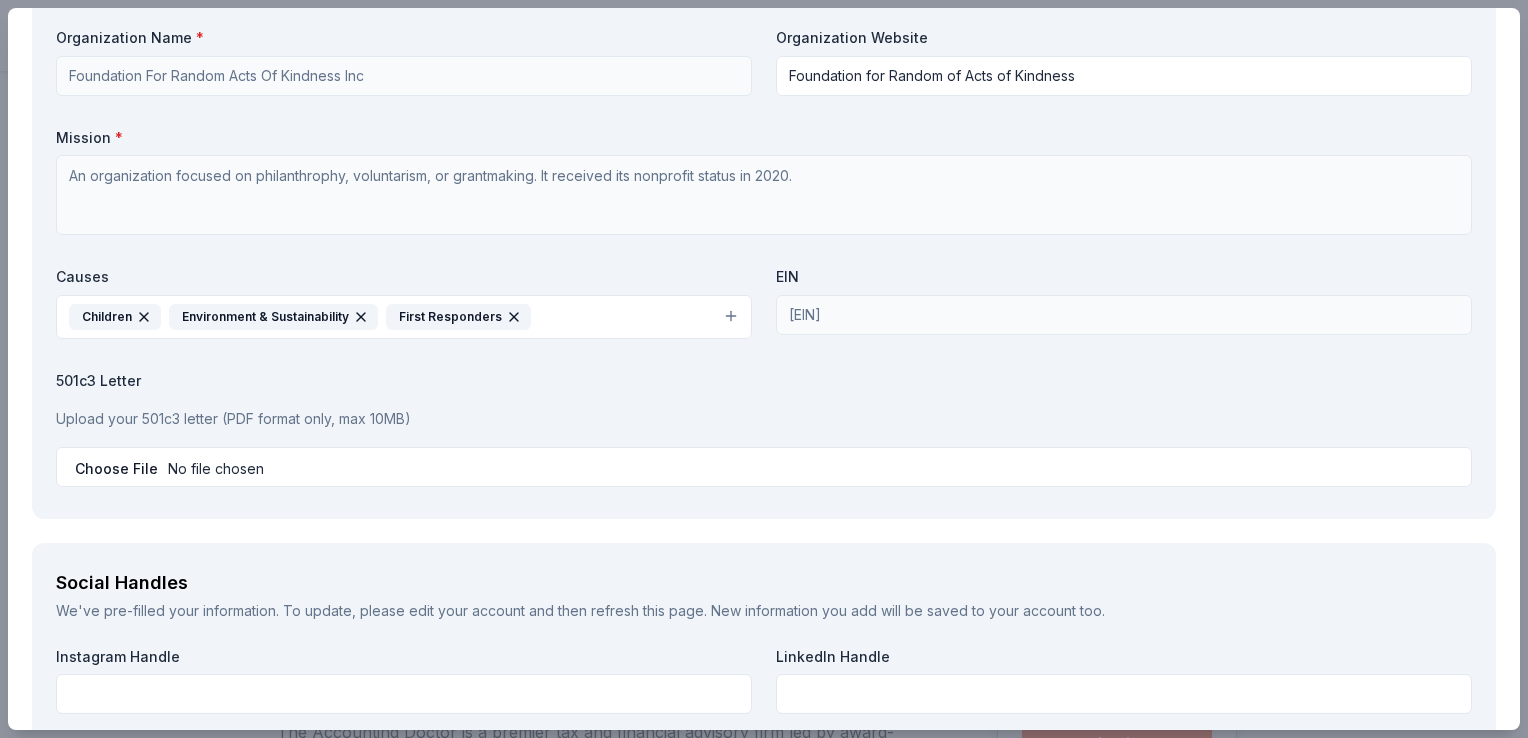 click 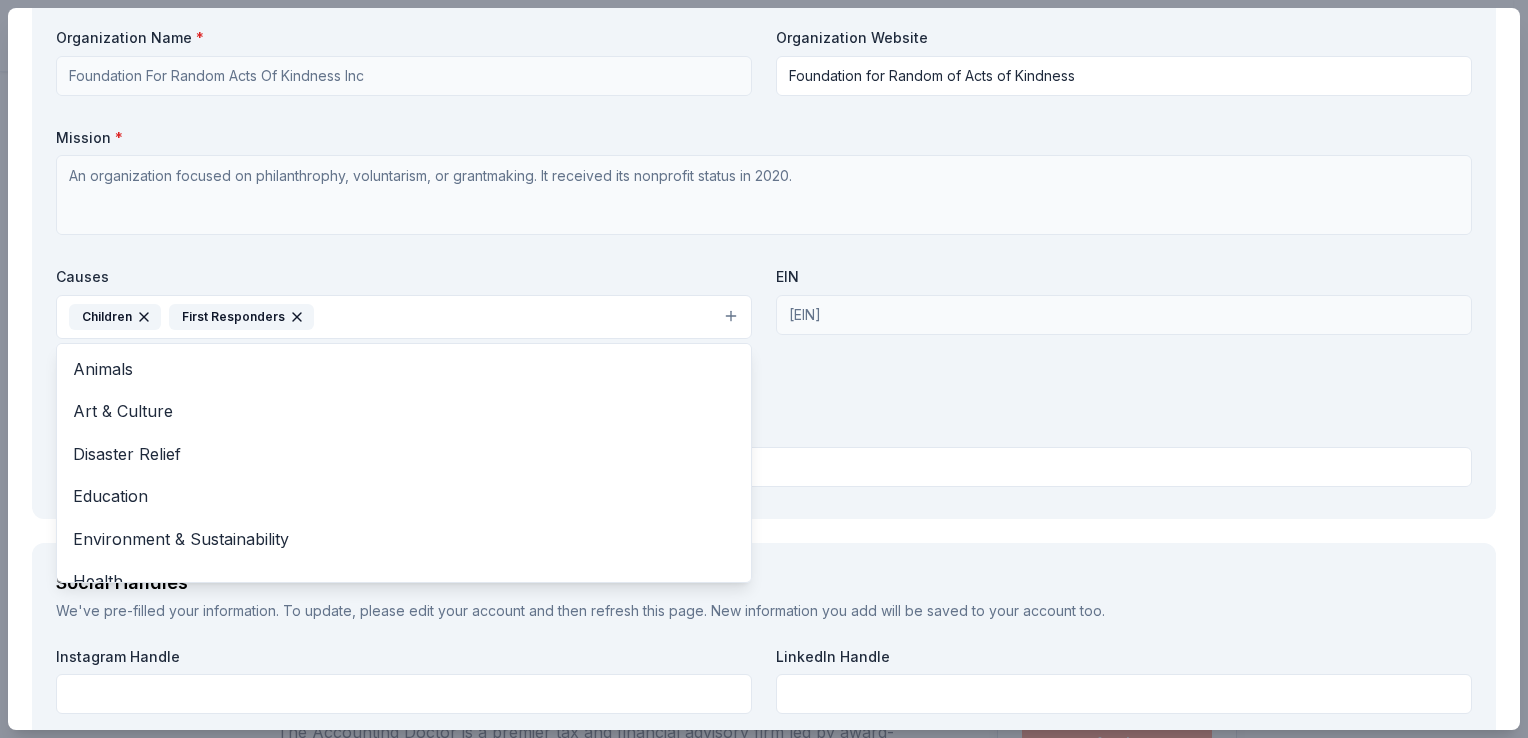 click 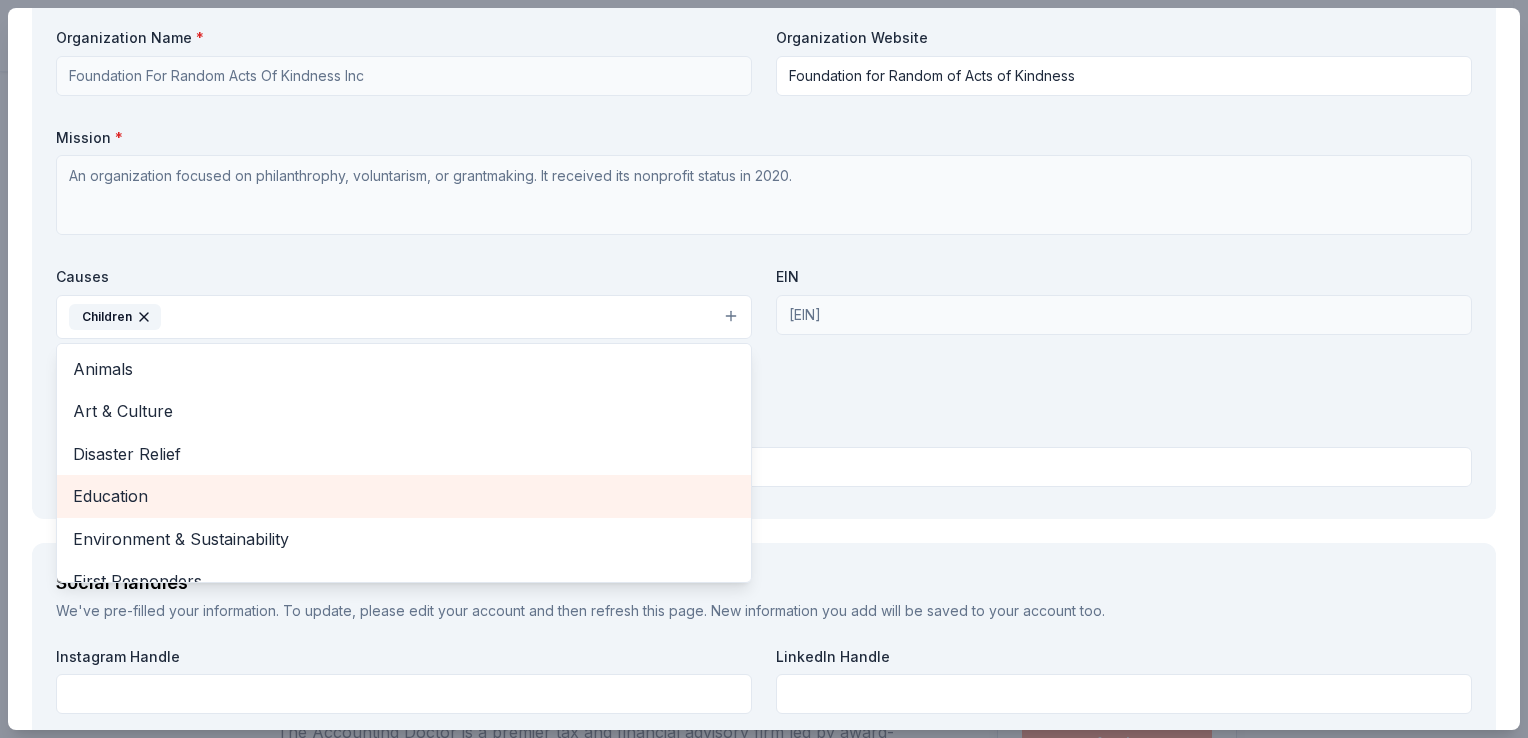 click on "Education" at bounding box center (404, 496) 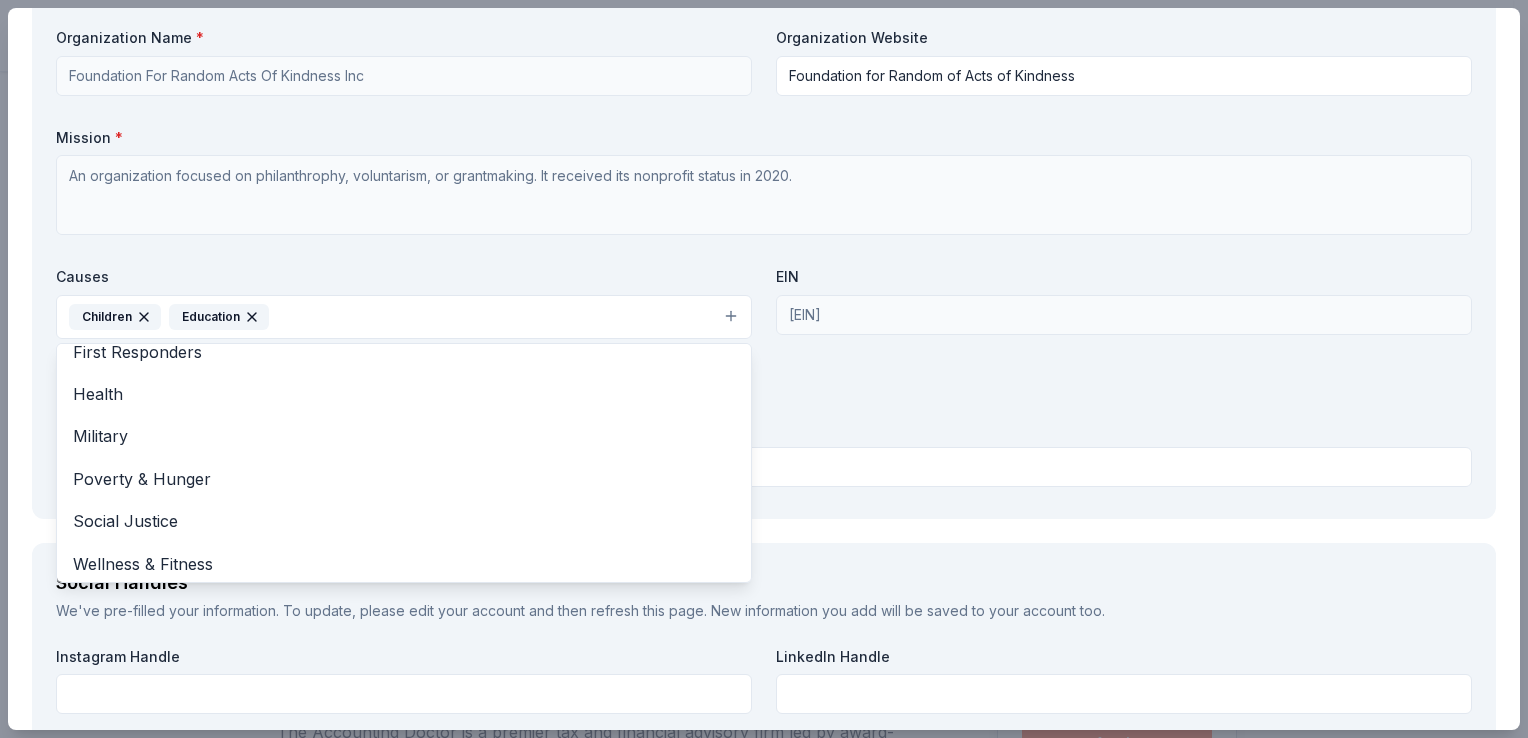 scroll, scrollTop: 193, scrollLeft: 0, axis: vertical 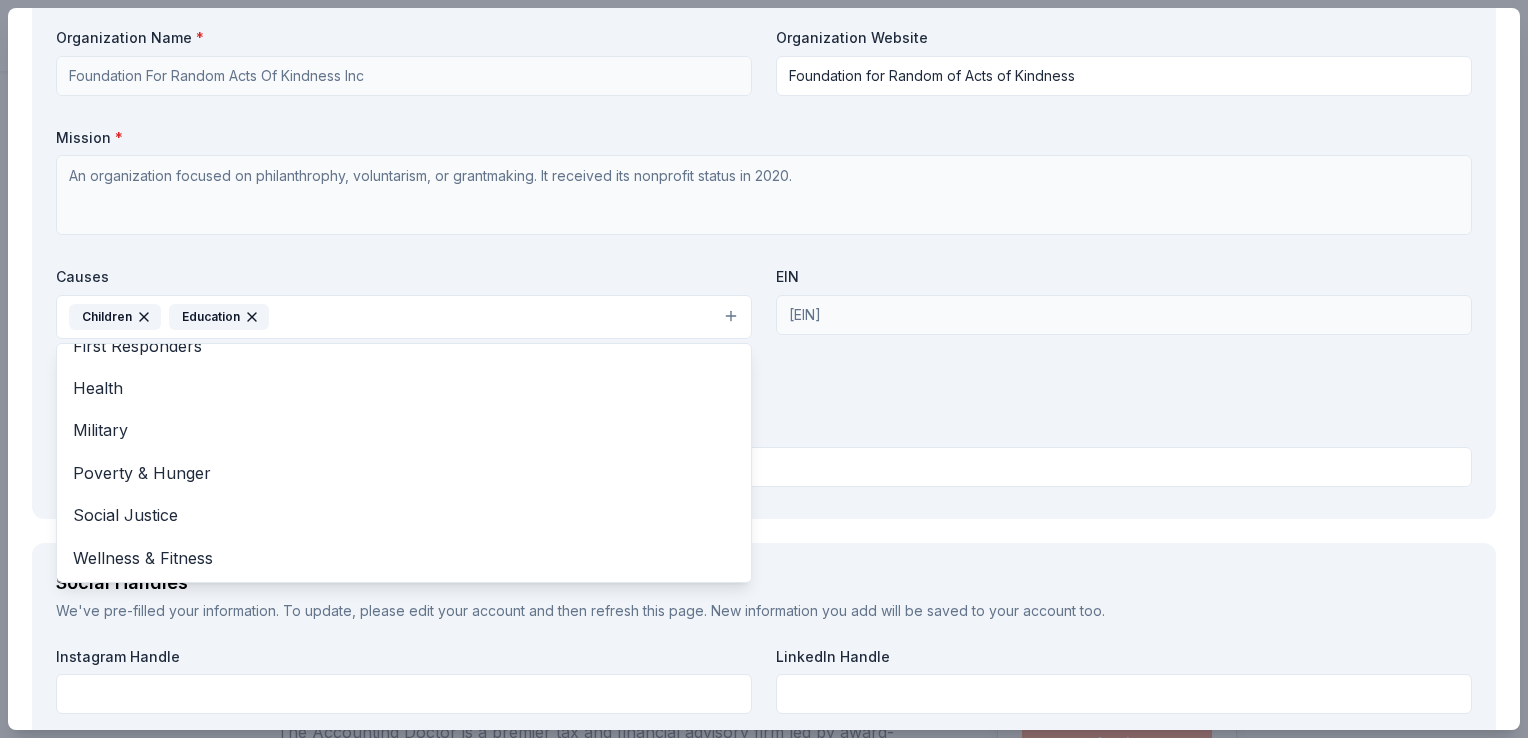 click on "Organization Name * Foundation For Random Acts Of Kindness Inc Organization Website Foundation for Random of Acts of Kindness Mission * An organization focused on philanthrophy, voluntarism, or grantmaking. It received its nonprofit status in 2020. Causes Children Education Animals Art & Culture Disaster Relief Environment & Sustainability First Responders Health Military Poverty & Hunger Social Justice Wellness & Fitness EIN 852714021 501c3 Letter Upload your 501c3 letter (PDF format only, max 10MB)" at bounding box center (764, 261) 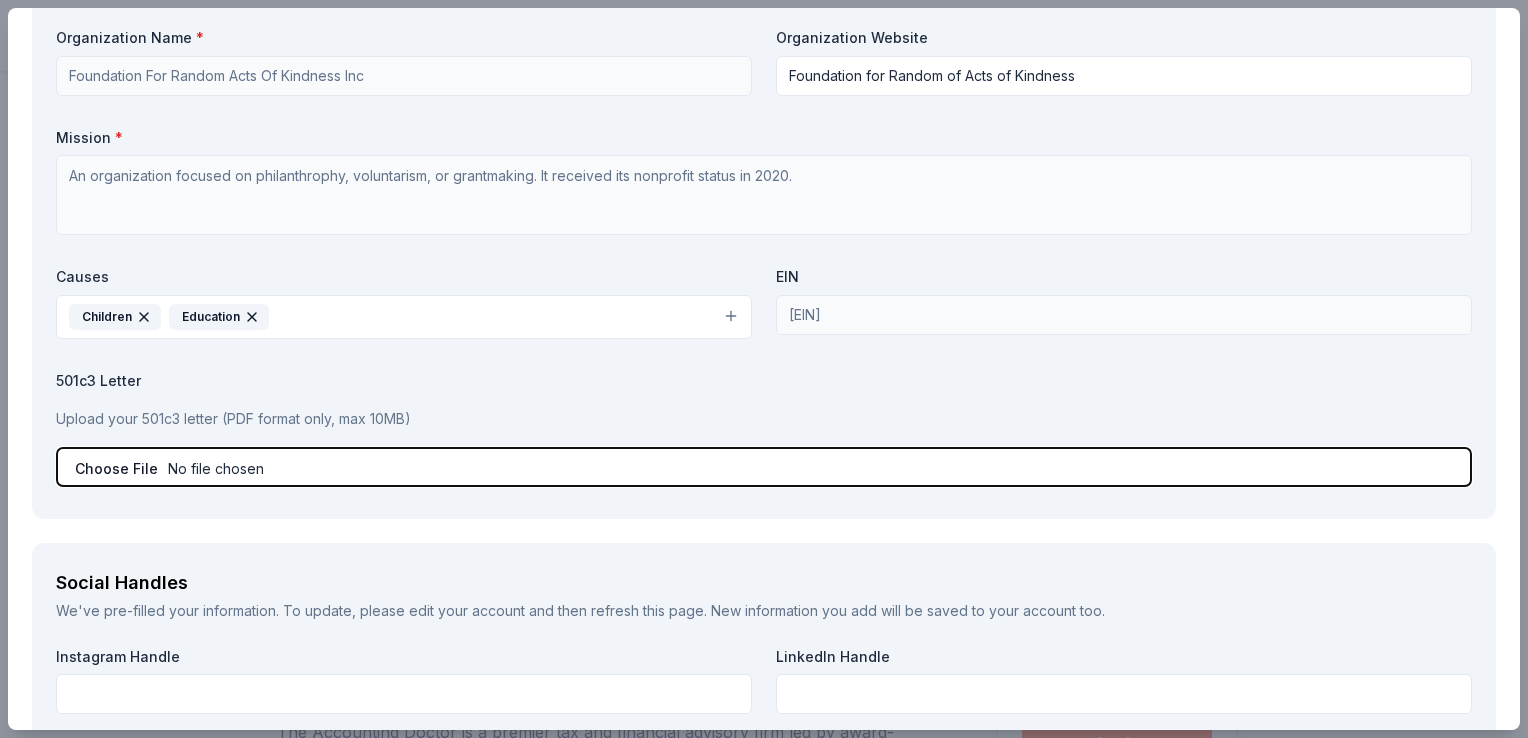 click at bounding box center [764, 467] 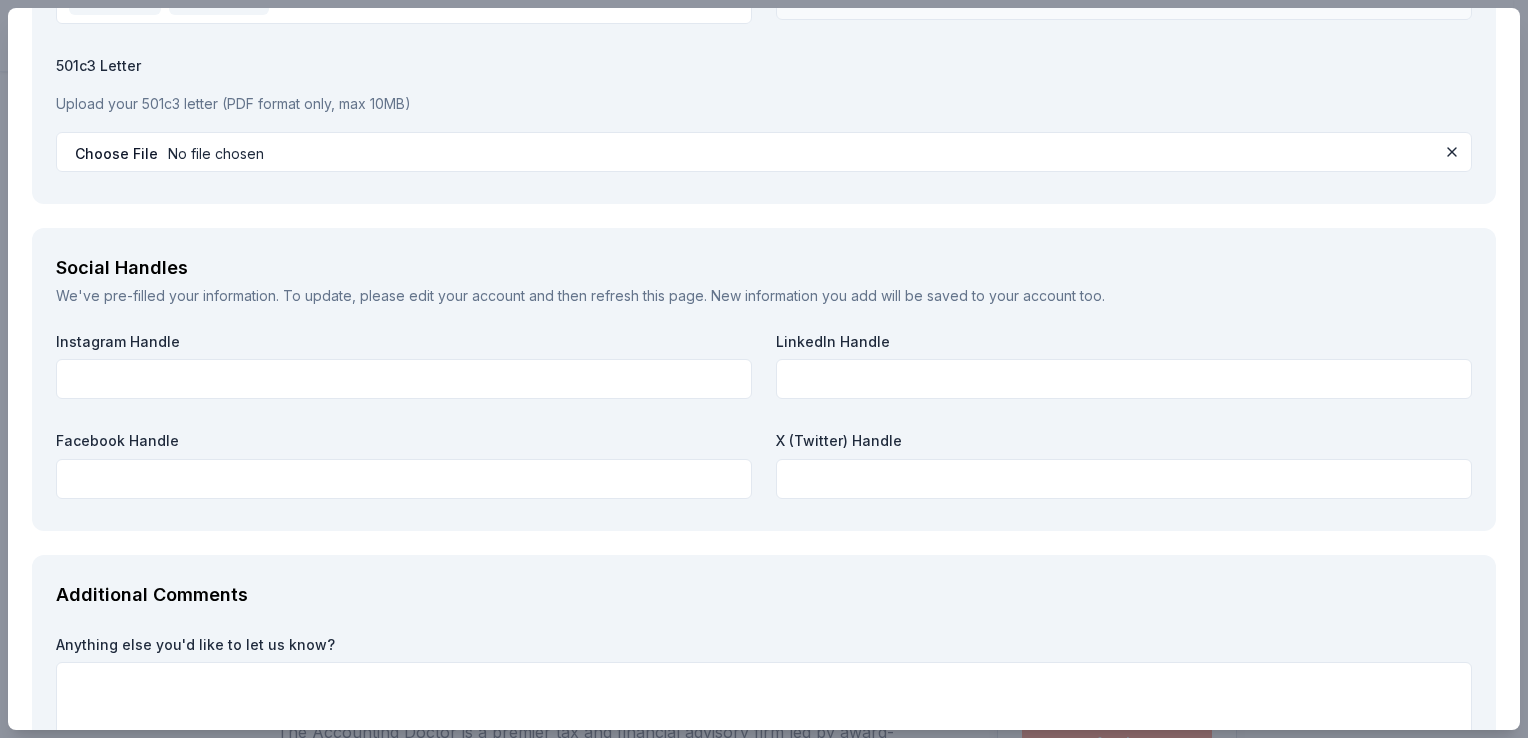 scroll, scrollTop: 2148, scrollLeft: 0, axis: vertical 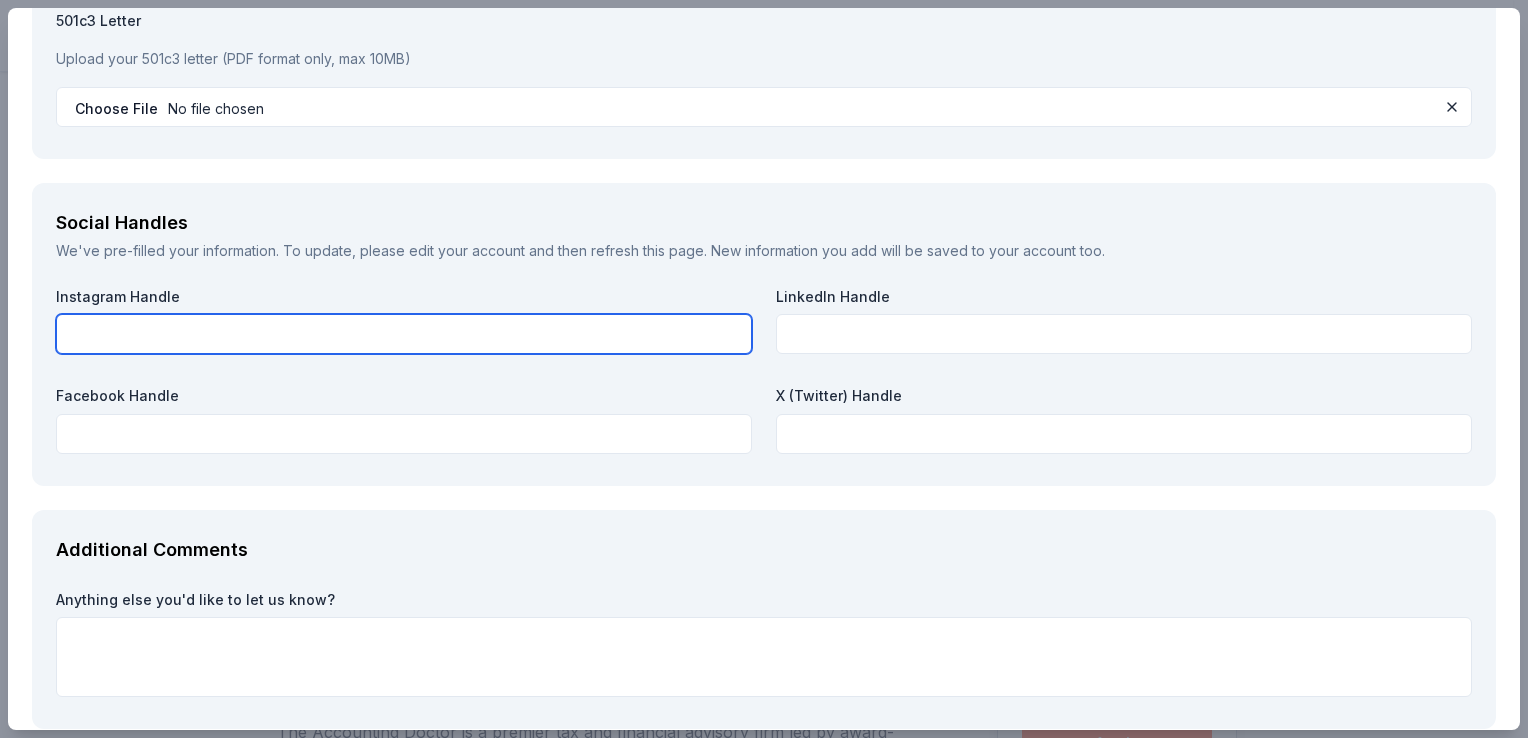 click at bounding box center (404, 334) 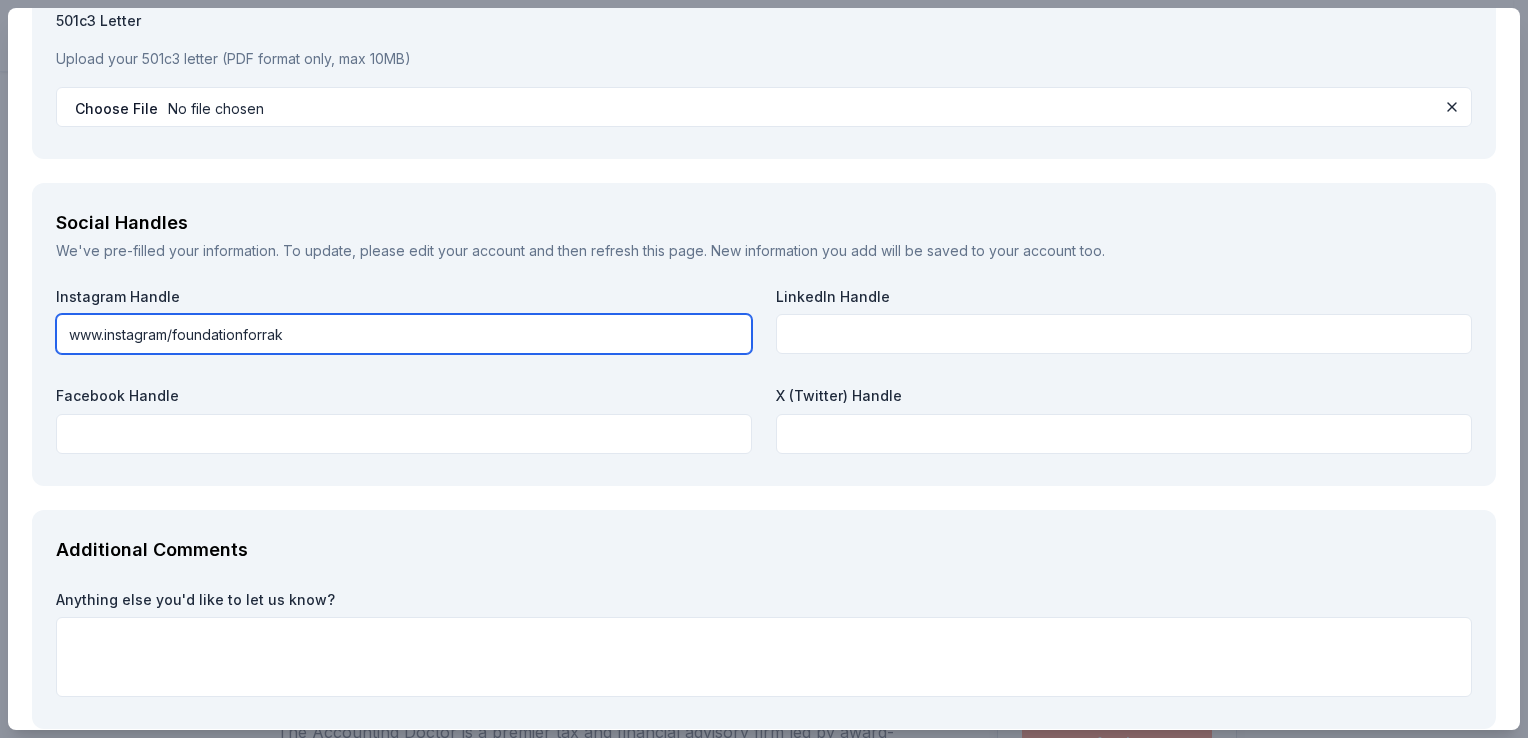 type on "www.instagram/foundationforrak" 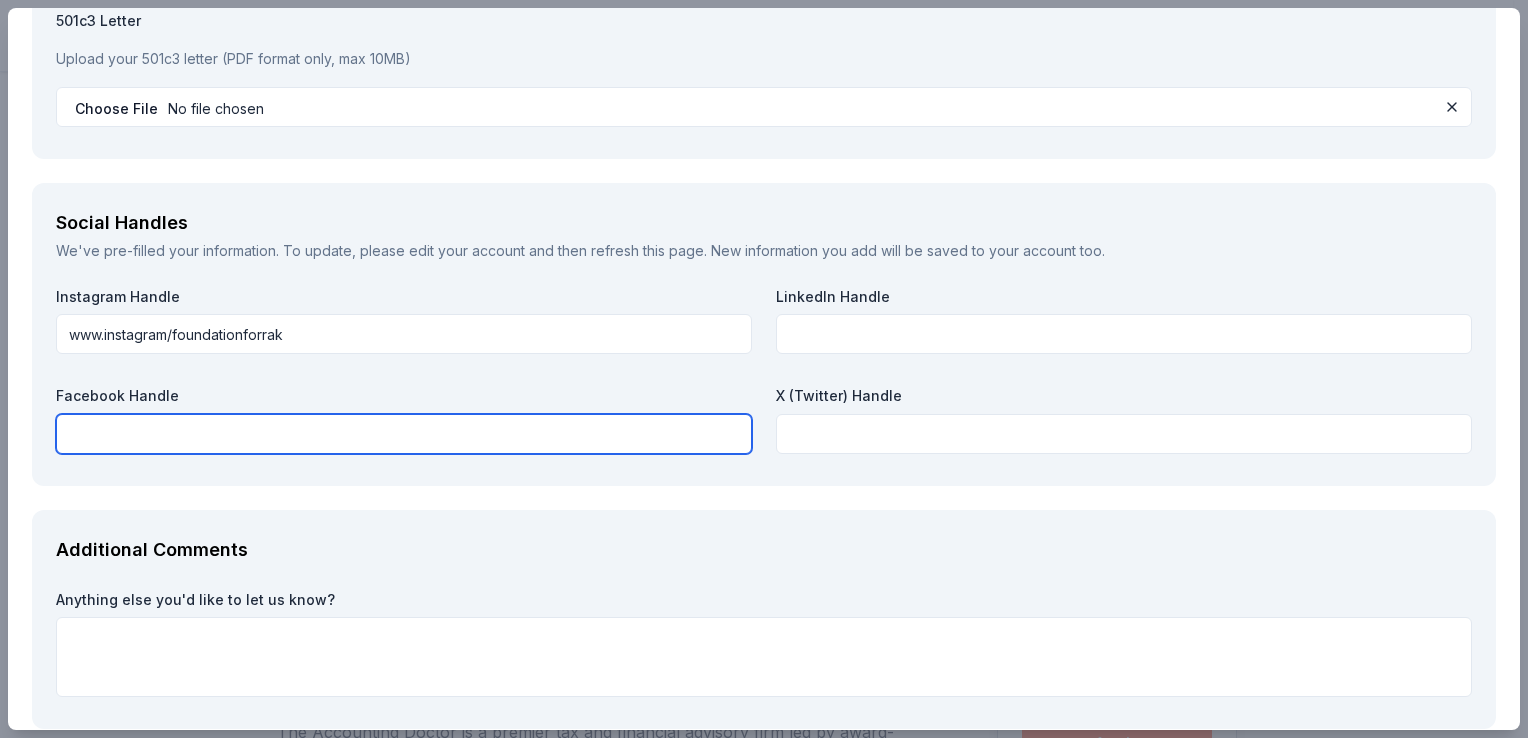 click at bounding box center [404, 434] 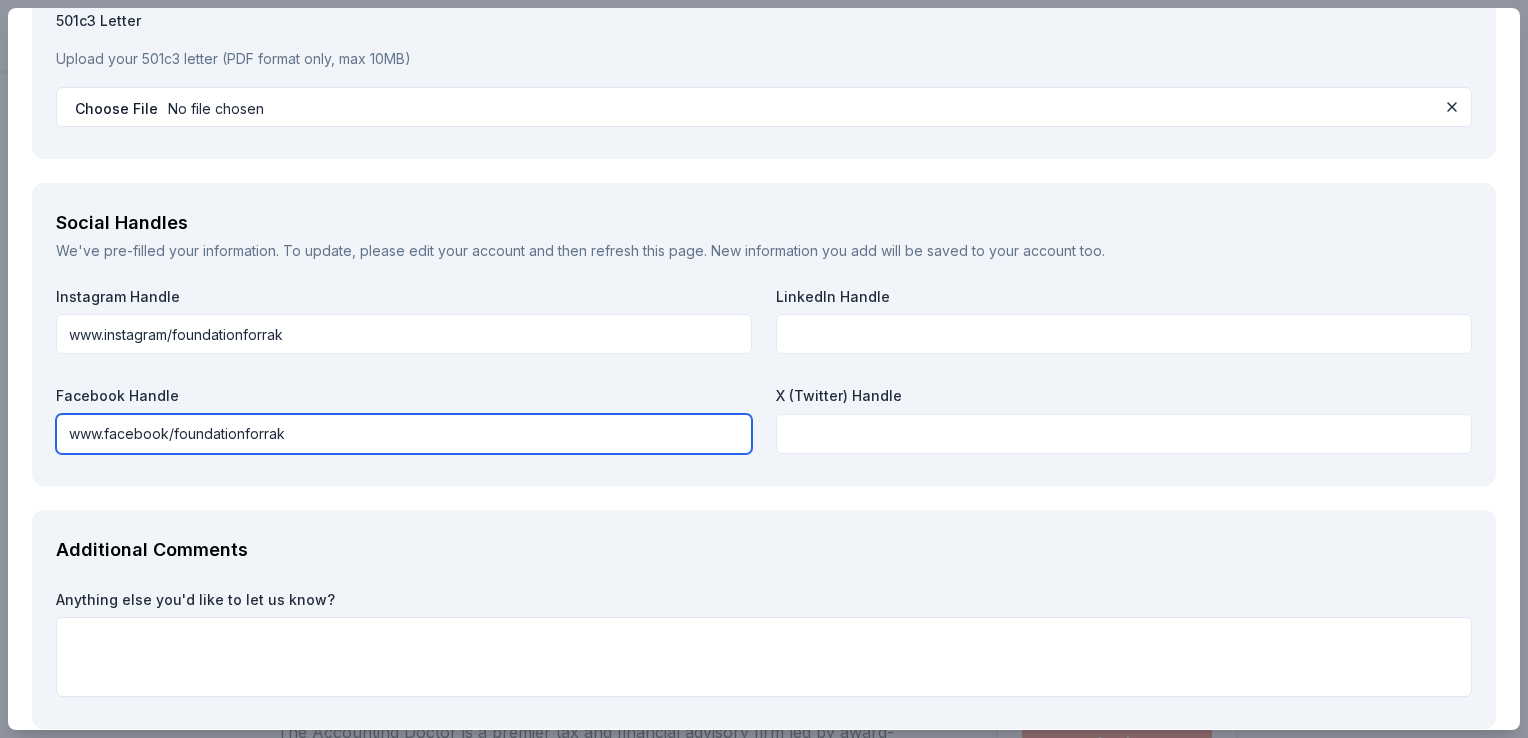 type on "www.facebook/foundationforrak" 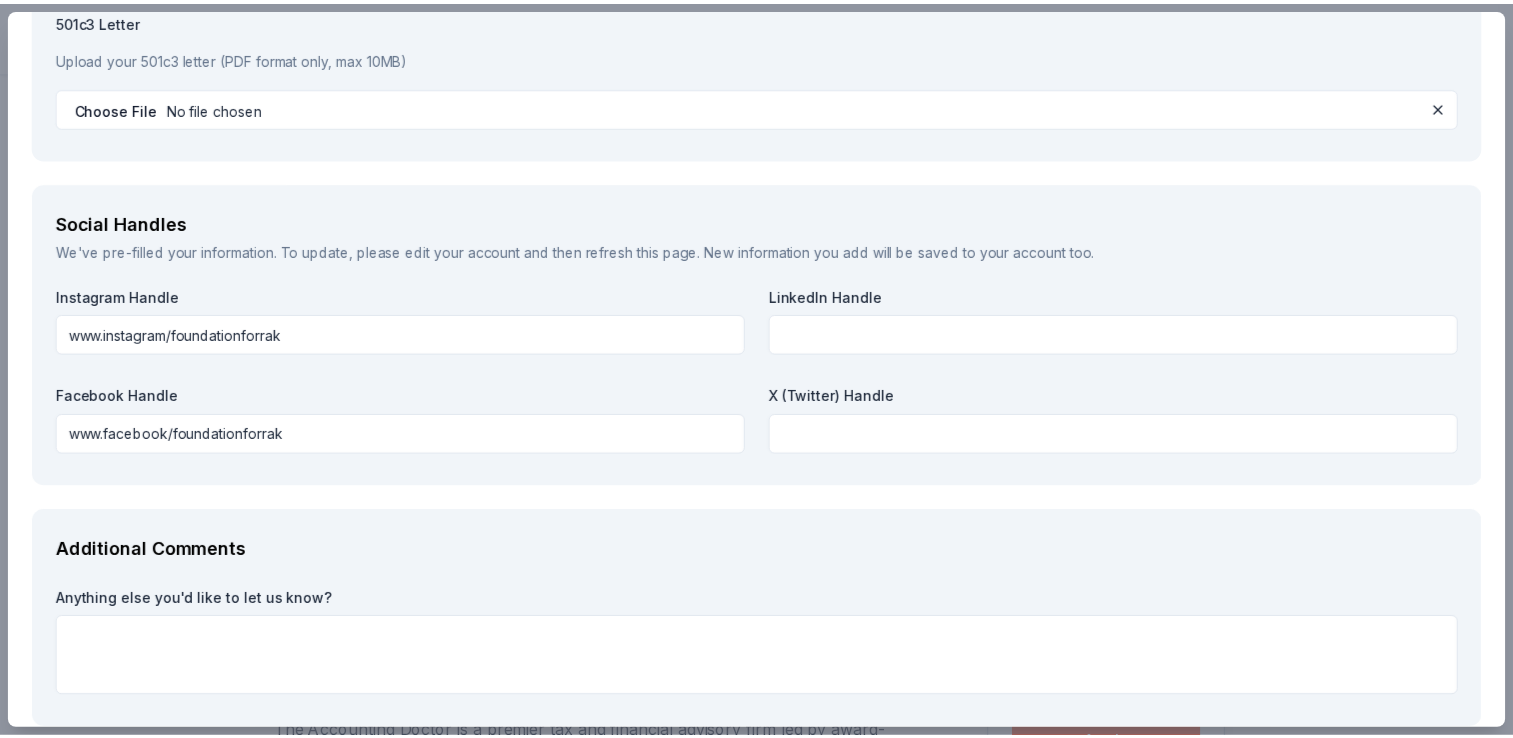 scroll, scrollTop: 2249, scrollLeft: 0, axis: vertical 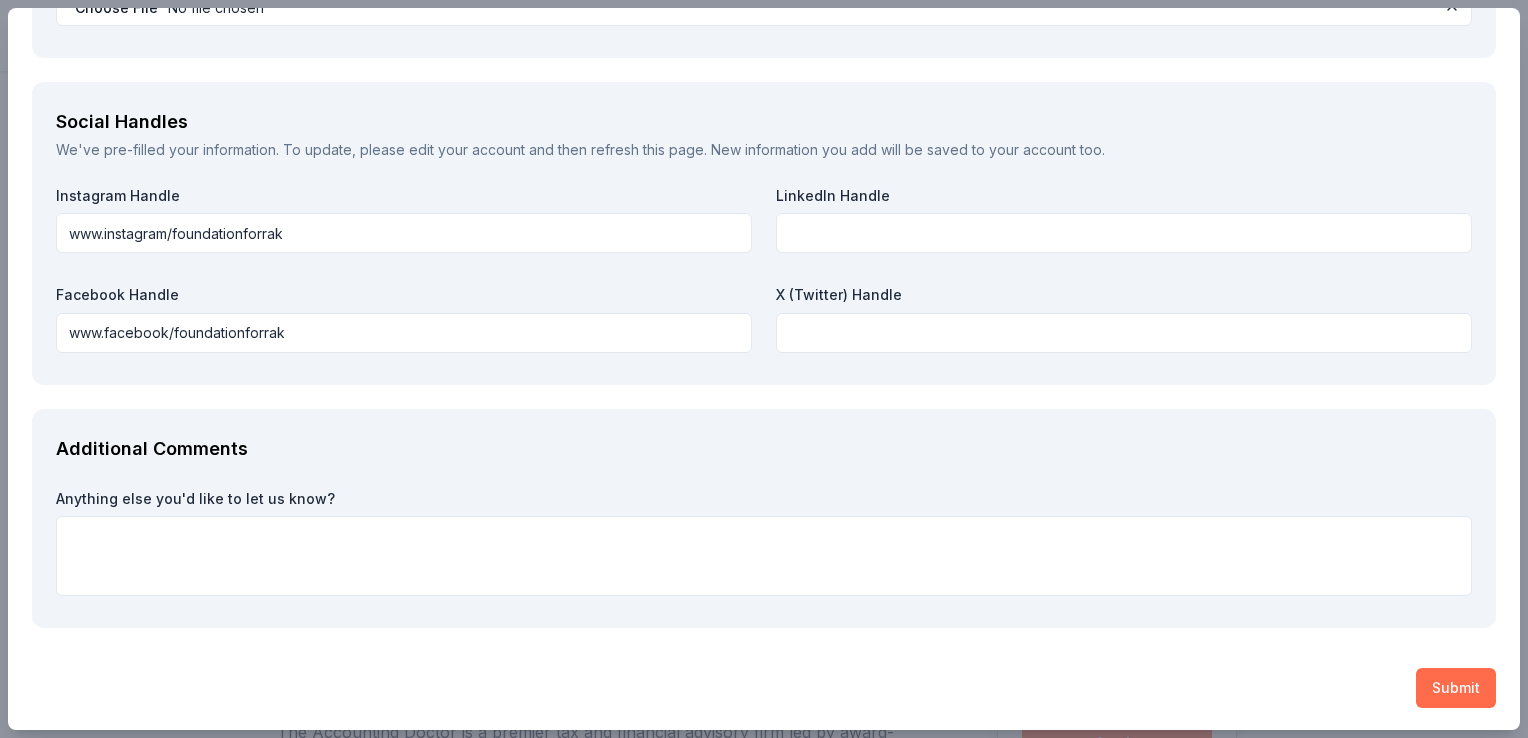 click on "Submit" at bounding box center [1456, 688] 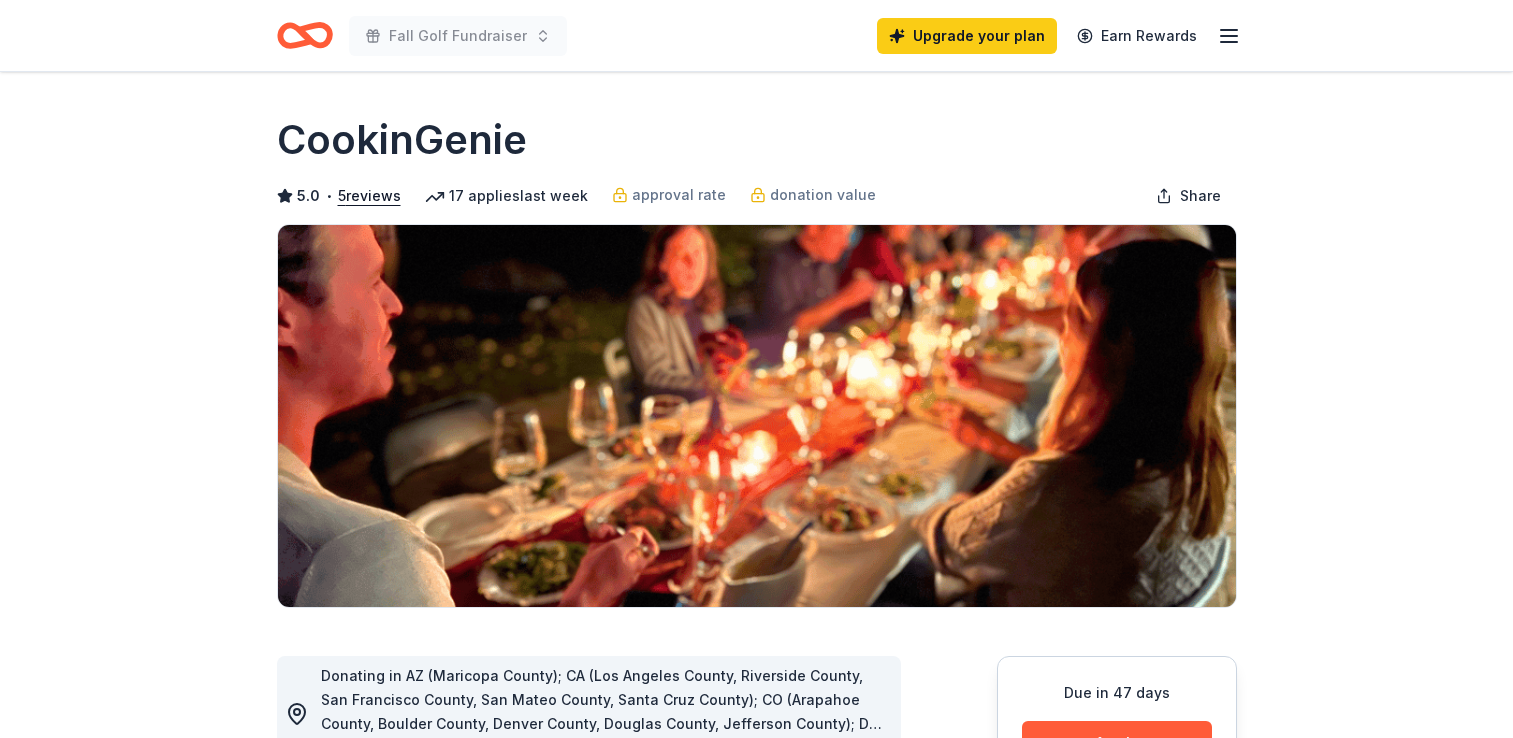 scroll, scrollTop: 0, scrollLeft: 0, axis: both 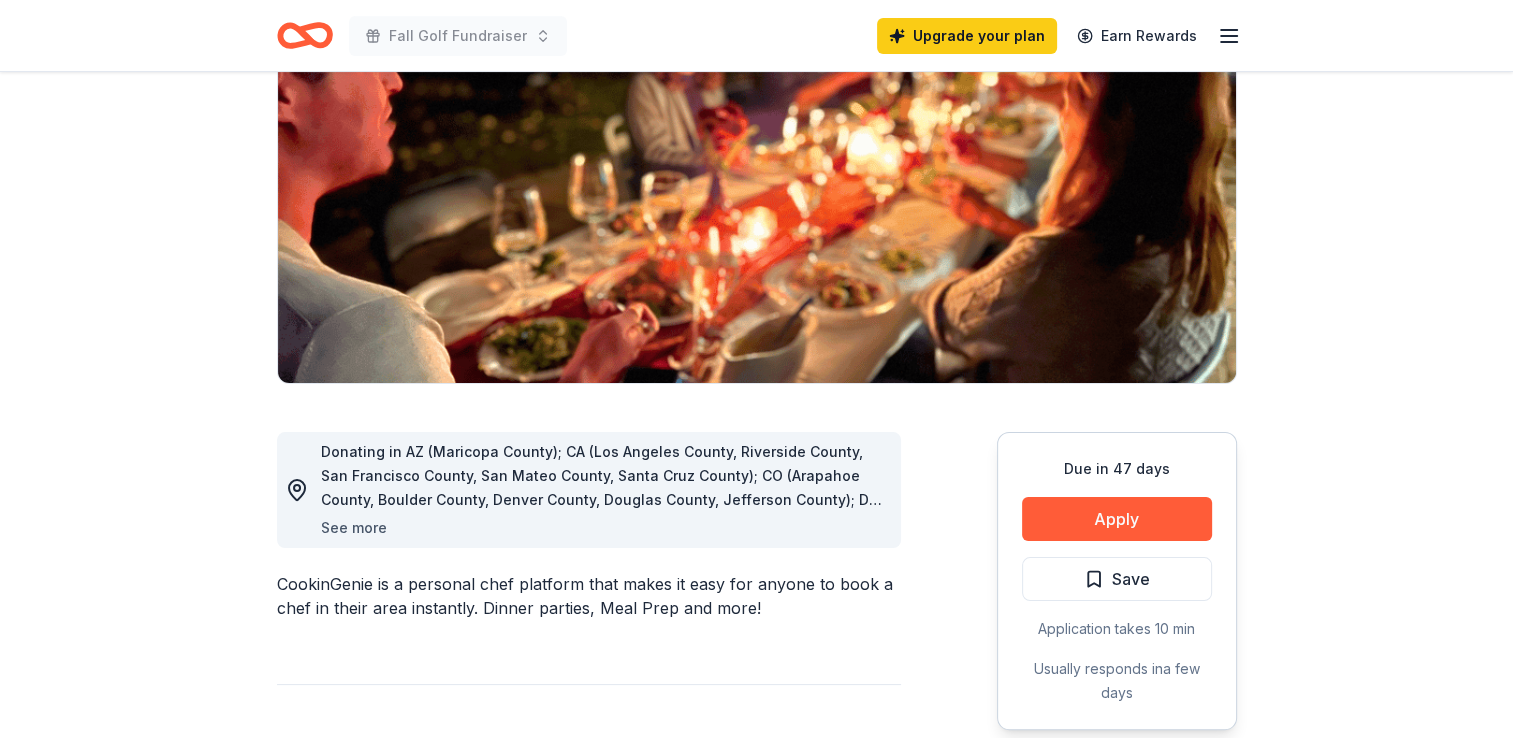 click on "See more" at bounding box center [354, 528] 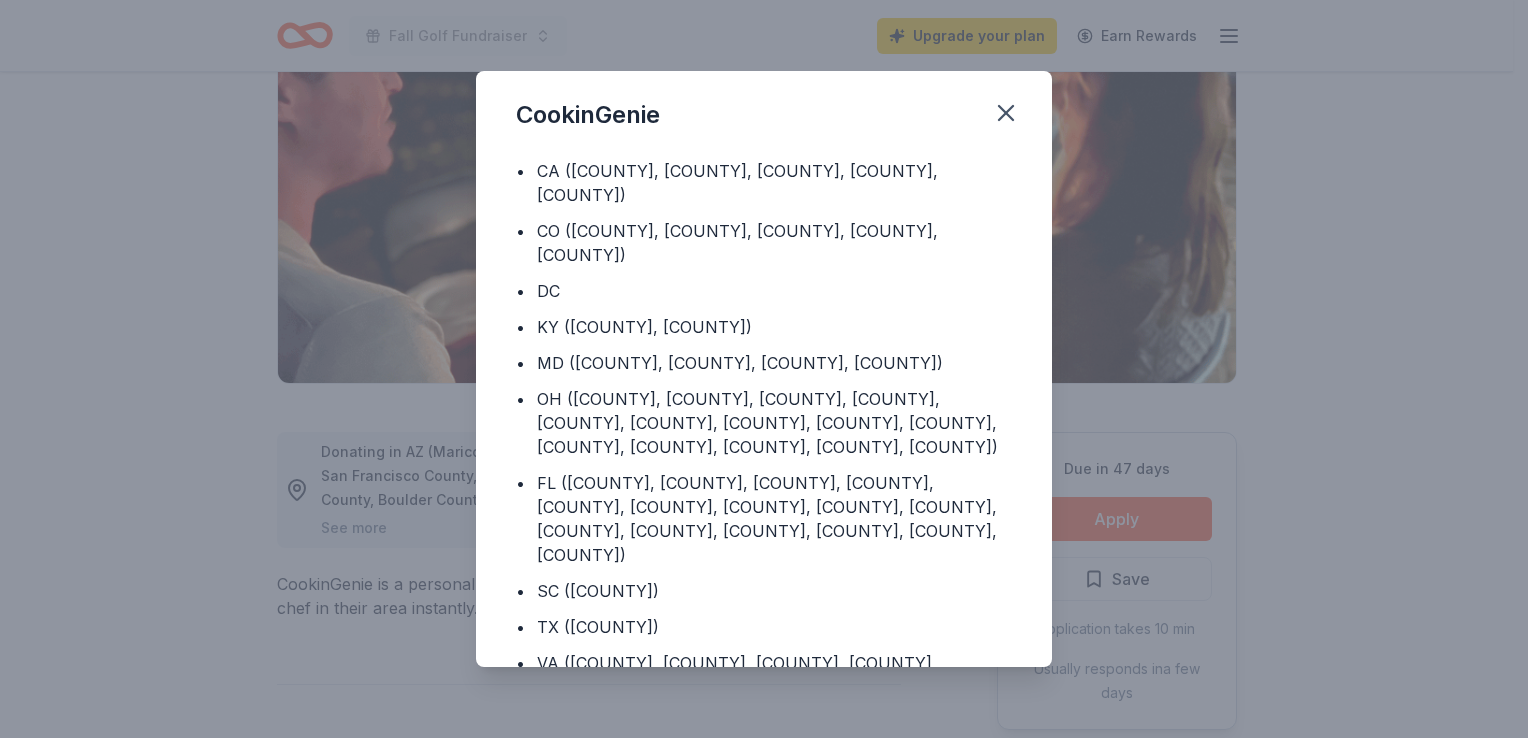 scroll, scrollTop: 75, scrollLeft: 0, axis: vertical 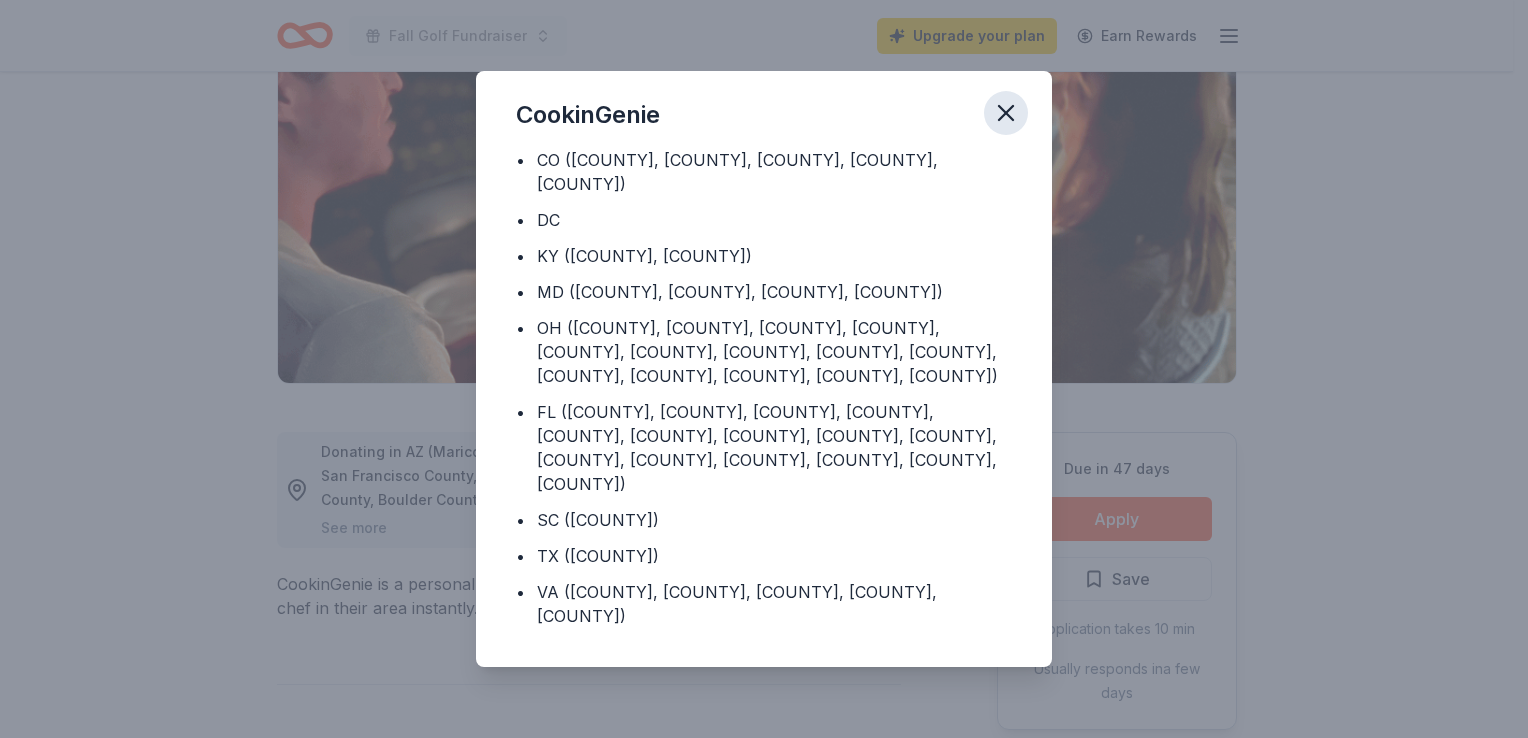 click 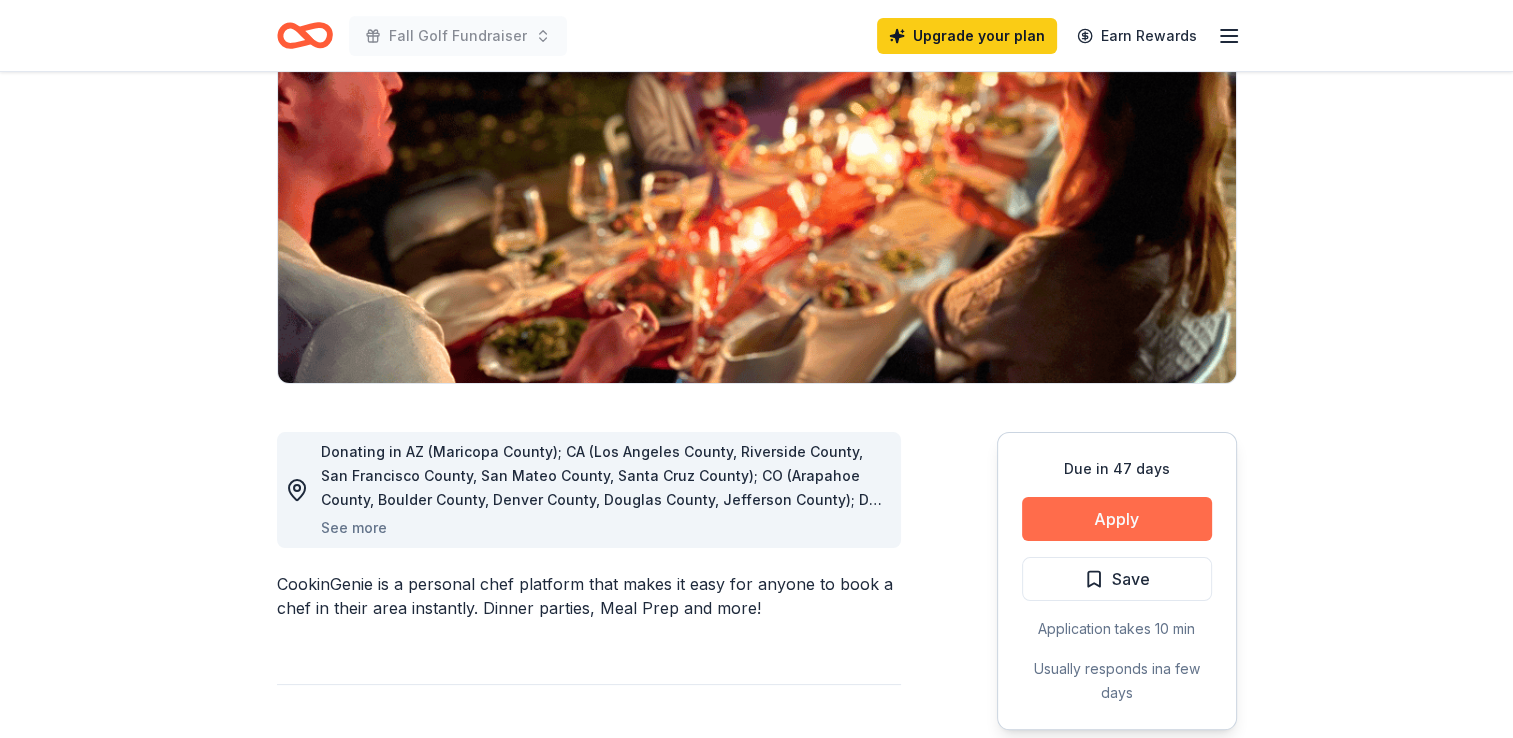 click on "Apply" at bounding box center (1117, 519) 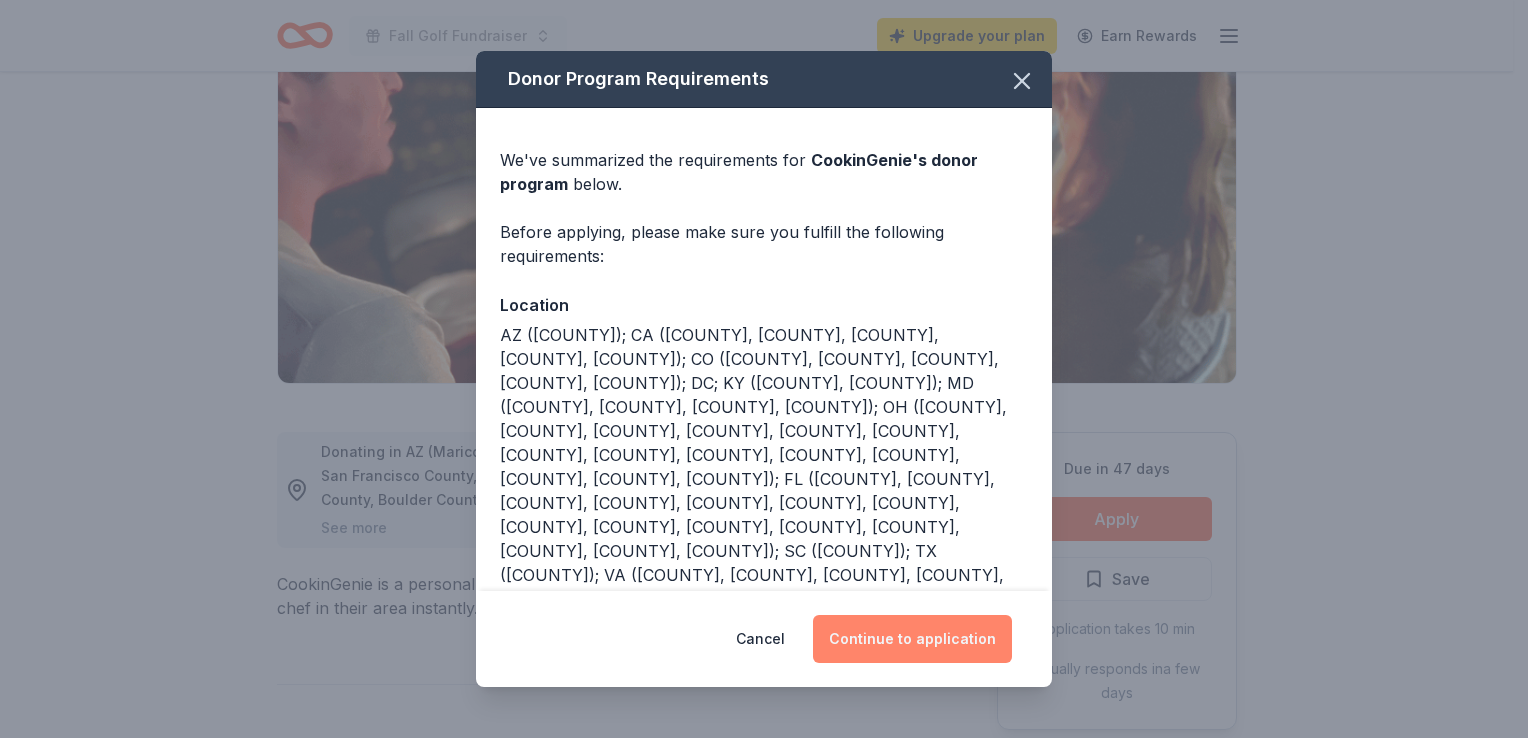 click on "Continue to application" at bounding box center (912, 639) 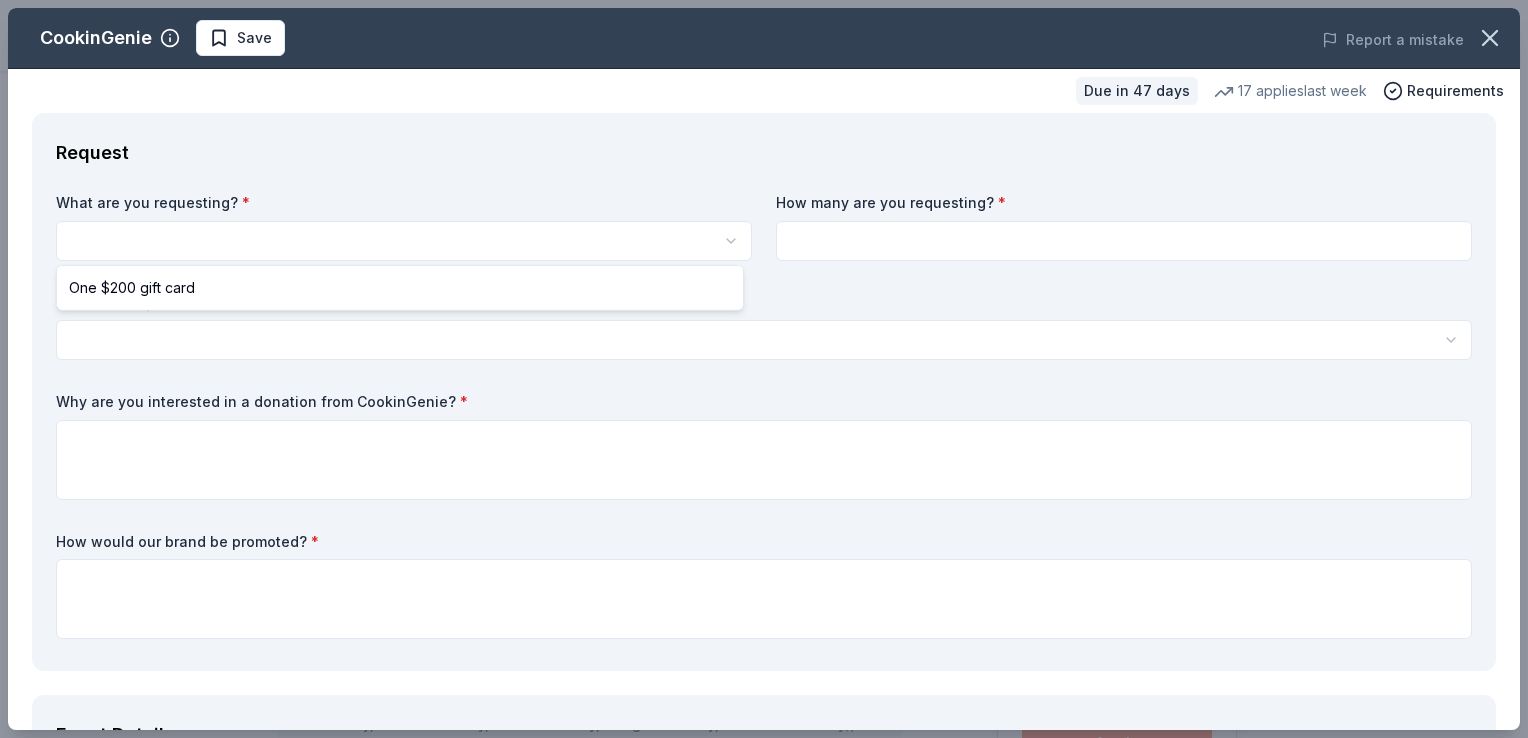 scroll, scrollTop: 0, scrollLeft: 0, axis: both 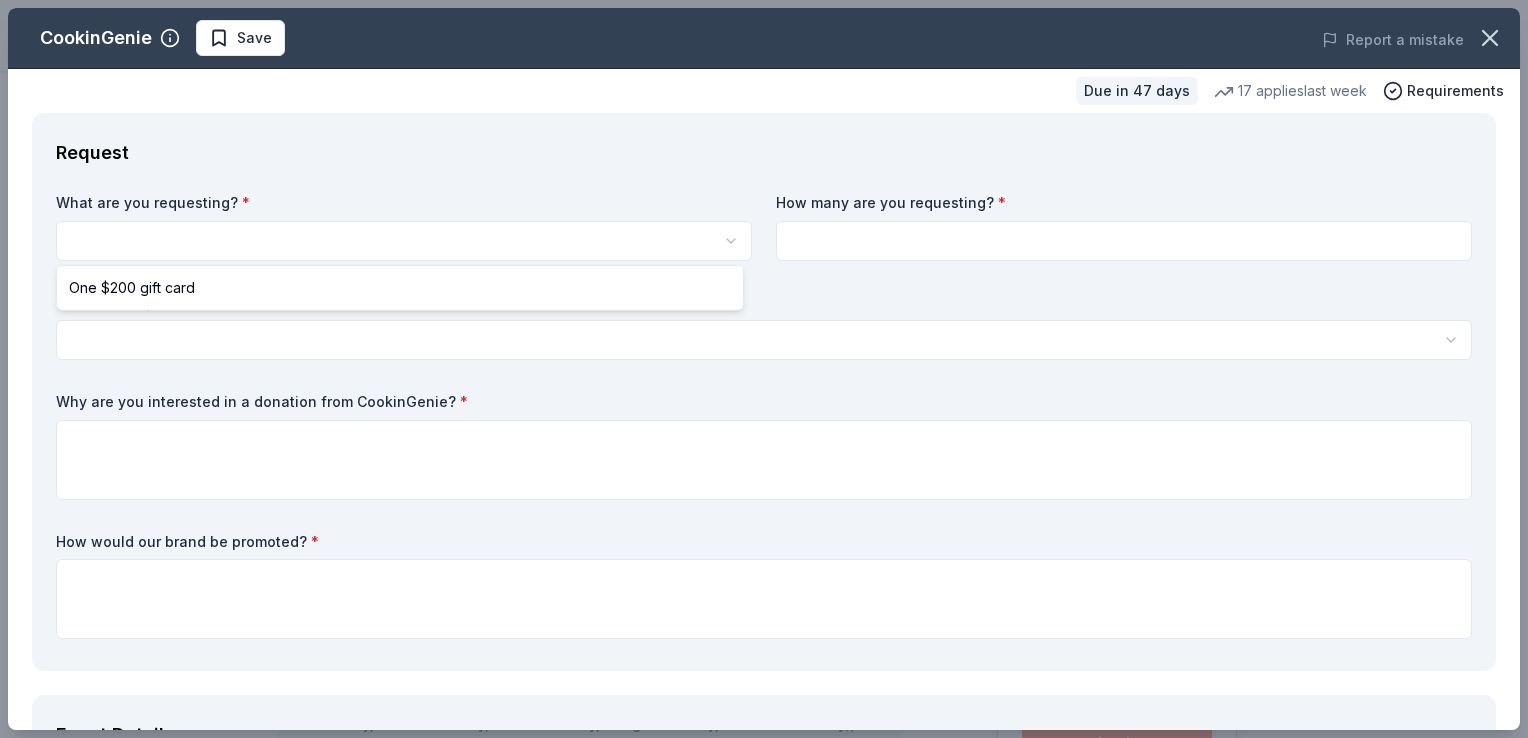 select on "One $200 gift card" 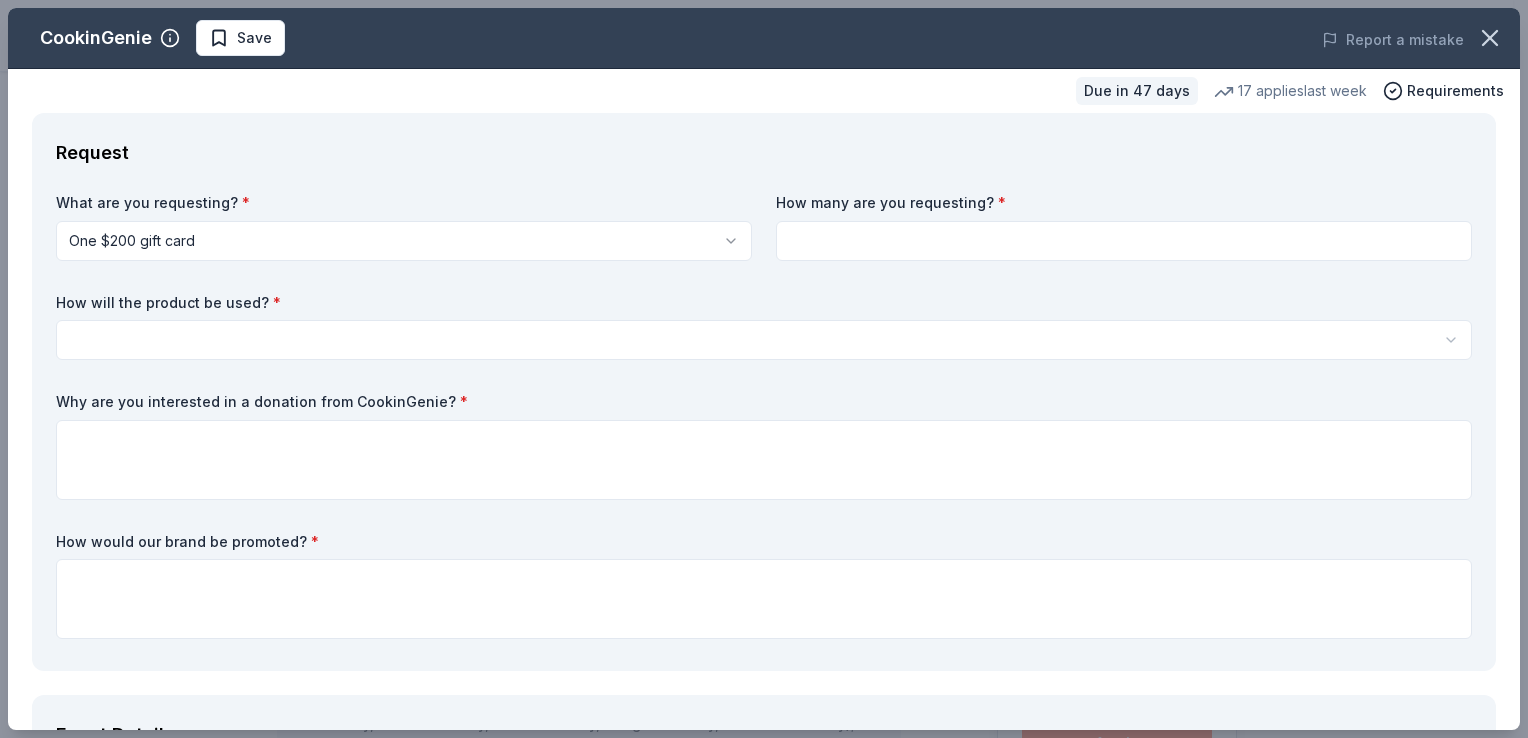 click at bounding box center (1124, 241) 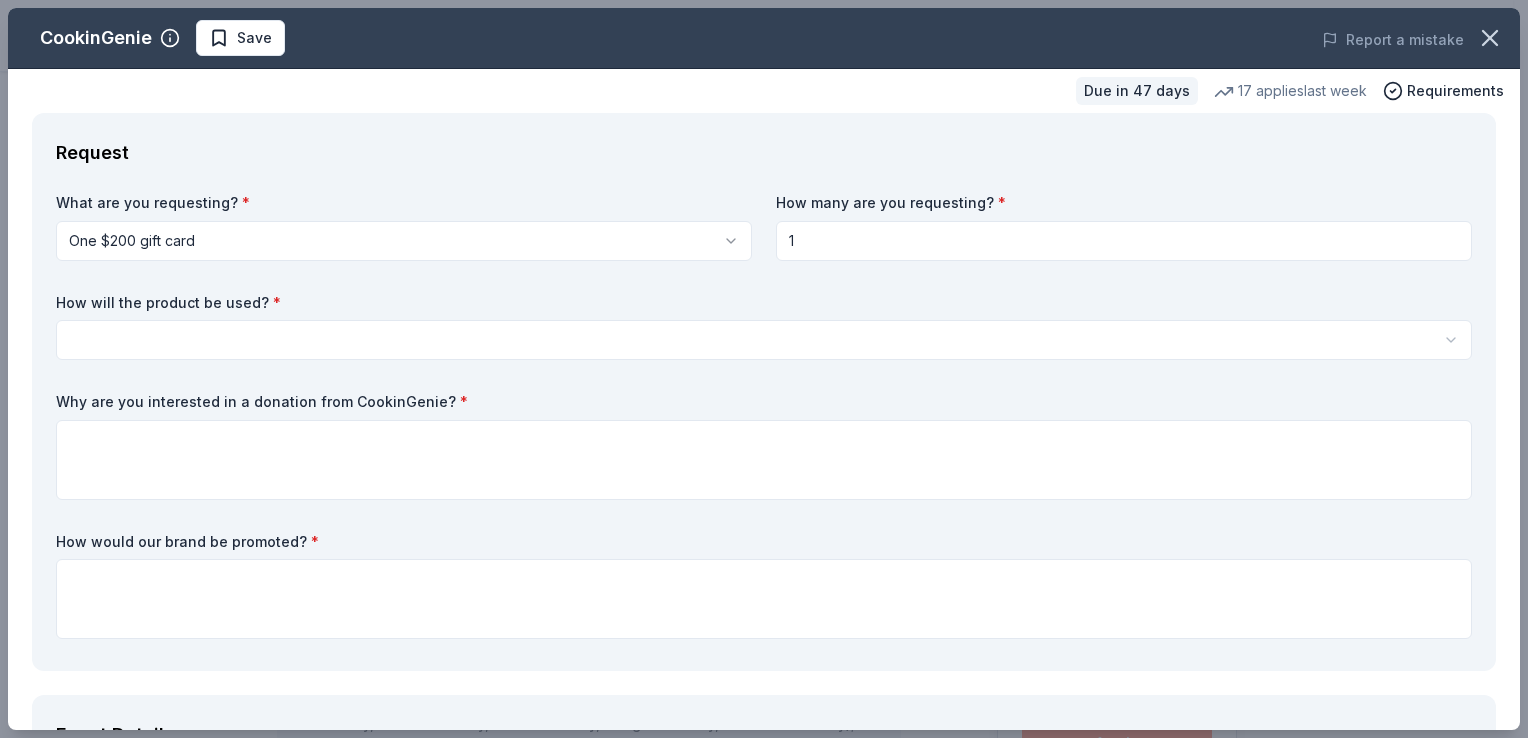 type on "1" 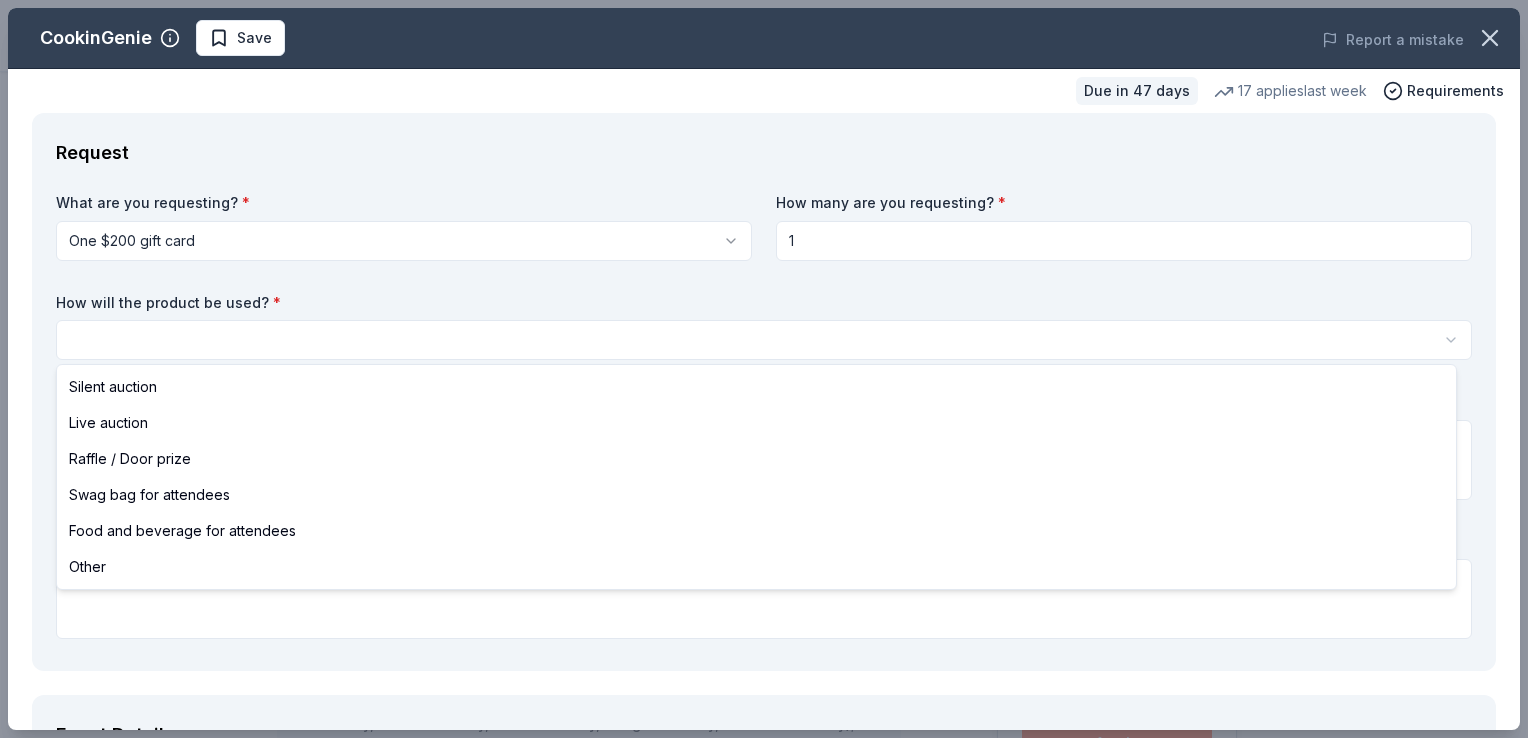 click on "Fall Golf Fundraiser Save Apply Due in 47 days Share CookinGenie 5.0 • 5  reviews 17   applies  last week approval rate donation value Share See more CookinGenie is a personal chef platform that makes it easy for anyone to book a chef in their area instantly. Dinner parties, Meal Prep and more! What they donate One $200 gift card Auction & raffle   You may receive donations every   3 months Who they donate to CookinGenie  hasn ' t listed any preferences or eligibility criteria. Due in 47 days Apply Save Application takes 10 min Usually responds in  a few days Updated  6 days  ago Report a mistake approval rate 20 % approved 30 % declined 50 % no response donation value (average) 20% 70% 0% 10% $xx - $xx $xx - $xx $xx - $xx $xx - $xx Start free Pro trial to view approval rates and average donation values 5.0 • 5  reviews NEXT Village San Francisco July 2025 • Approved They responded quickly and were friendly and easy to communicate with.  We're very pleased with the donation. The Village Network • •" at bounding box center (764, 369) 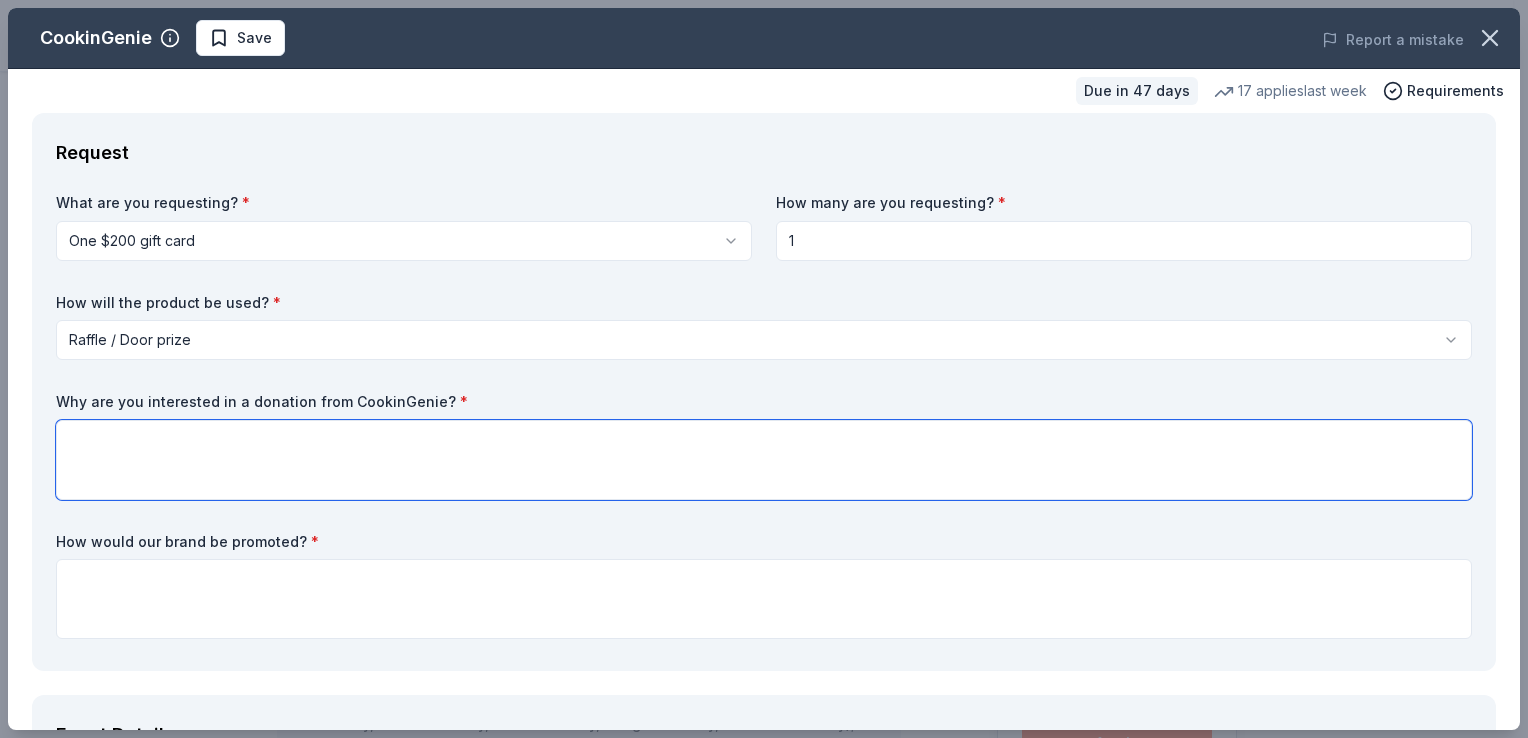 click at bounding box center (764, 460) 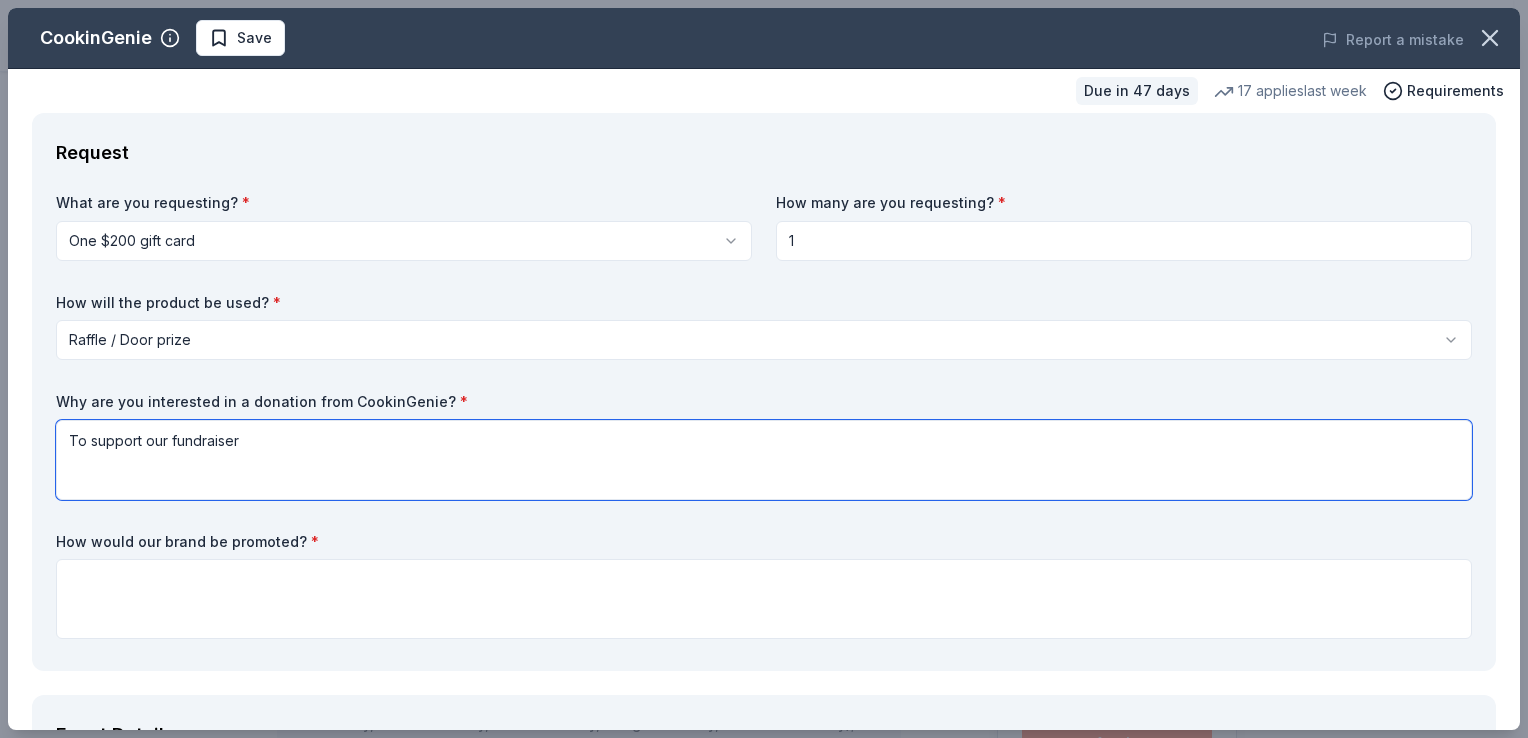 type on "To support our fundraiser" 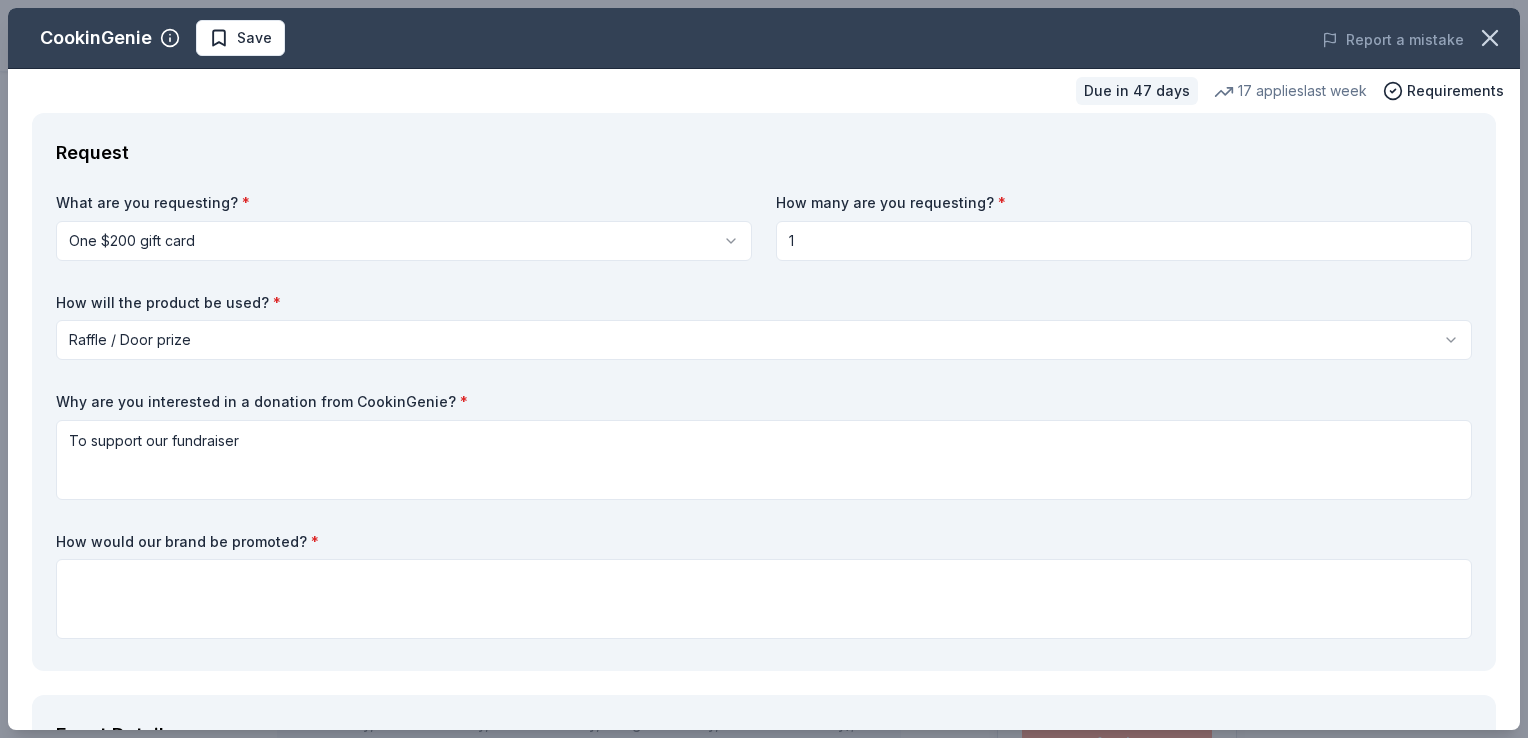 click on "What are you requesting? * One $200 gift card One $200 gift card How many are you requesting? * 1 How will the product be used? * Raffle / Door prize Silent auction Live auction Raffle / Door prize Swag bag for attendees Food and beverage for attendees Other Why are you interested in a donation from CookinGenie? * To support our fundraiser How would our brand be promoted? *" at bounding box center [764, 420] 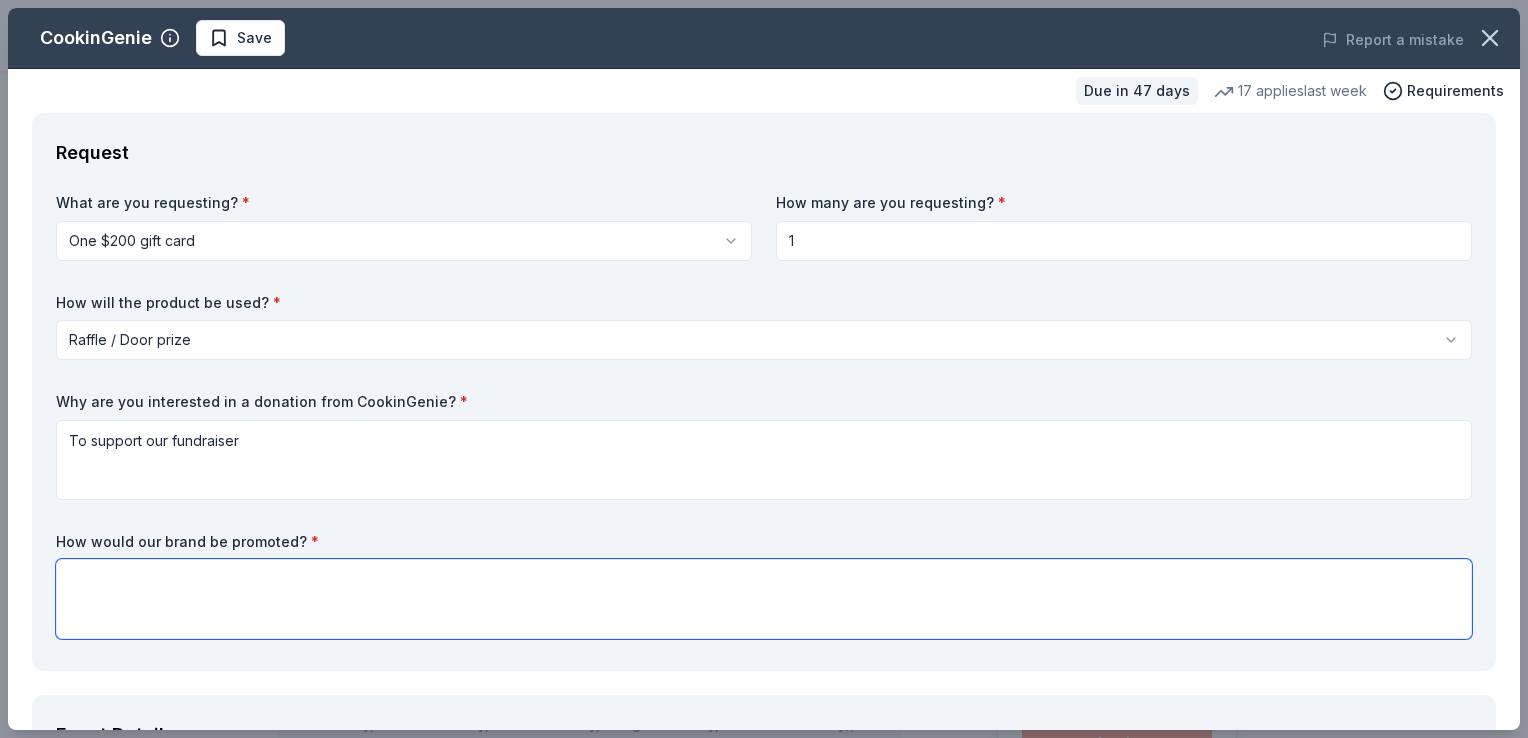 click at bounding box center [764, 599] 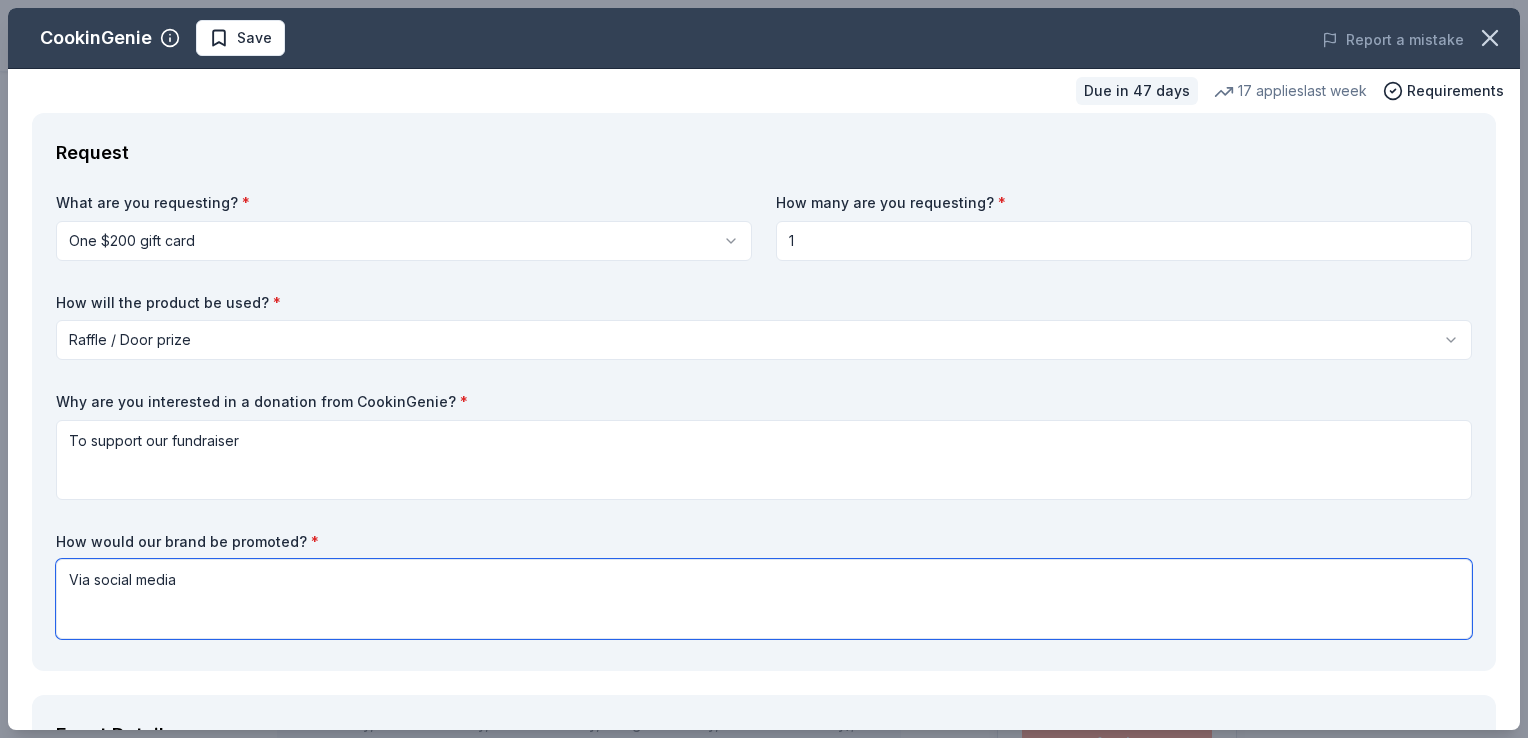 type on "Via social media" 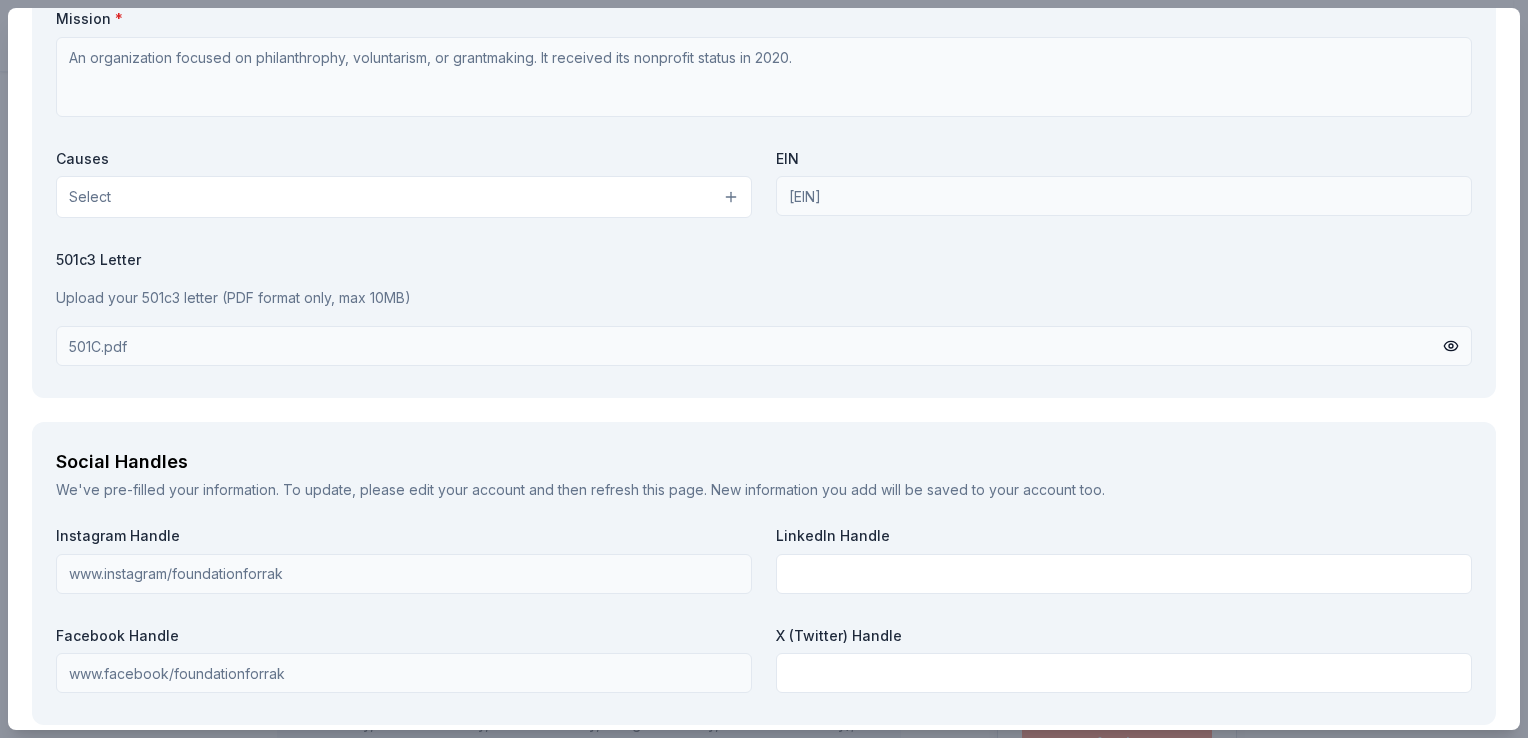 scroll, scrollTop: 1891, scrollLeft: 0, axis: vertical 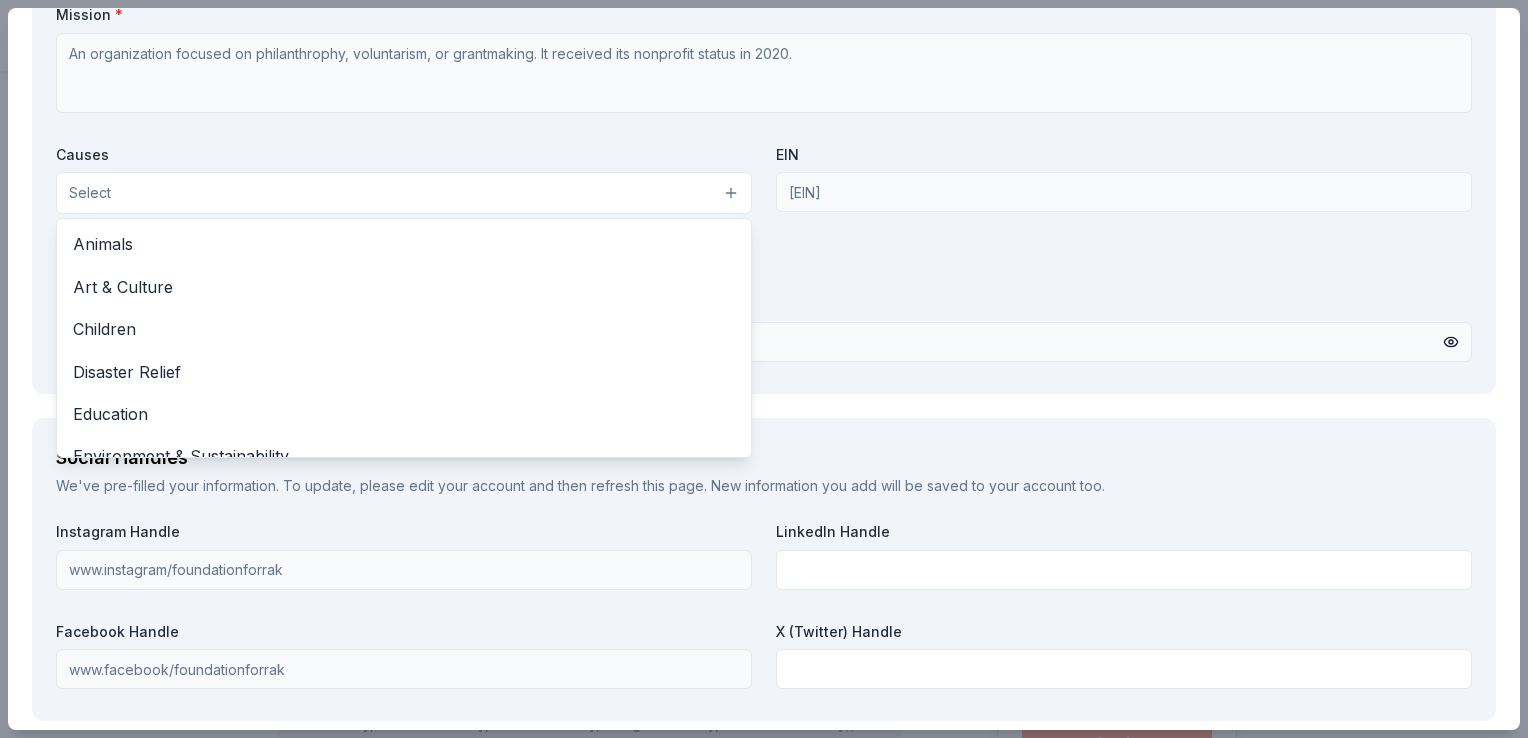 click on "Select" at bounding box center (404, 193) 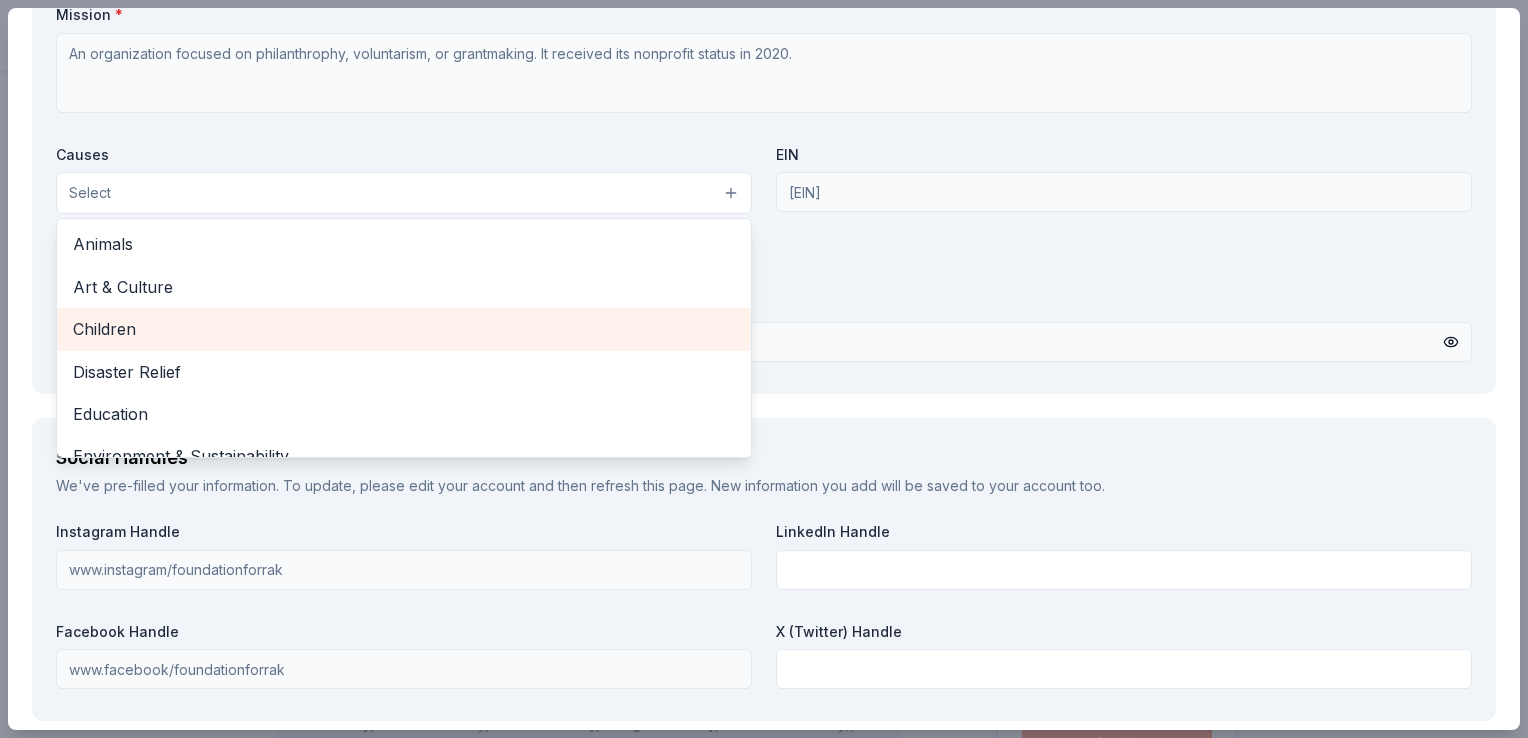 click on "Children" at bounding box center (404, 329) 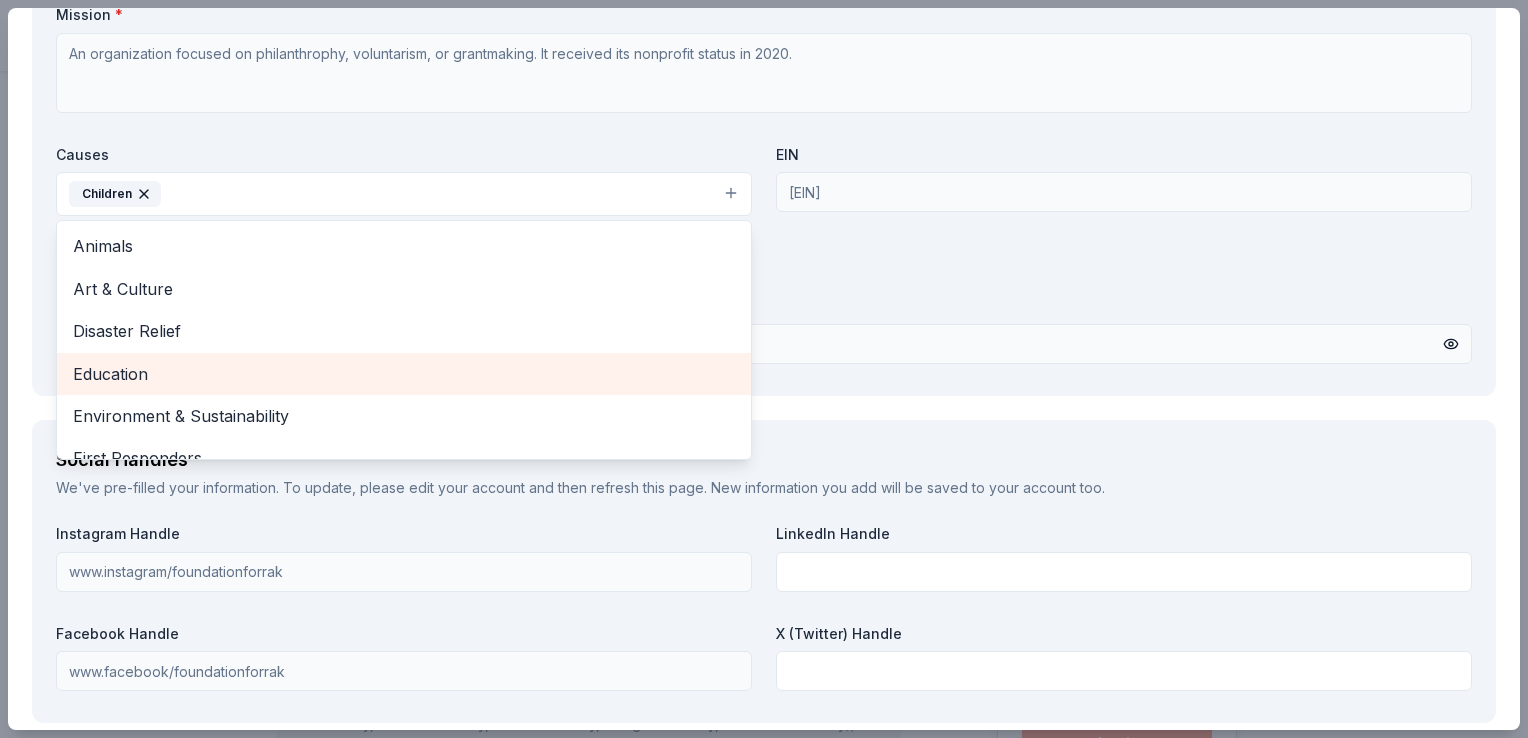 click on "Education" at bounding box center (404, 374) 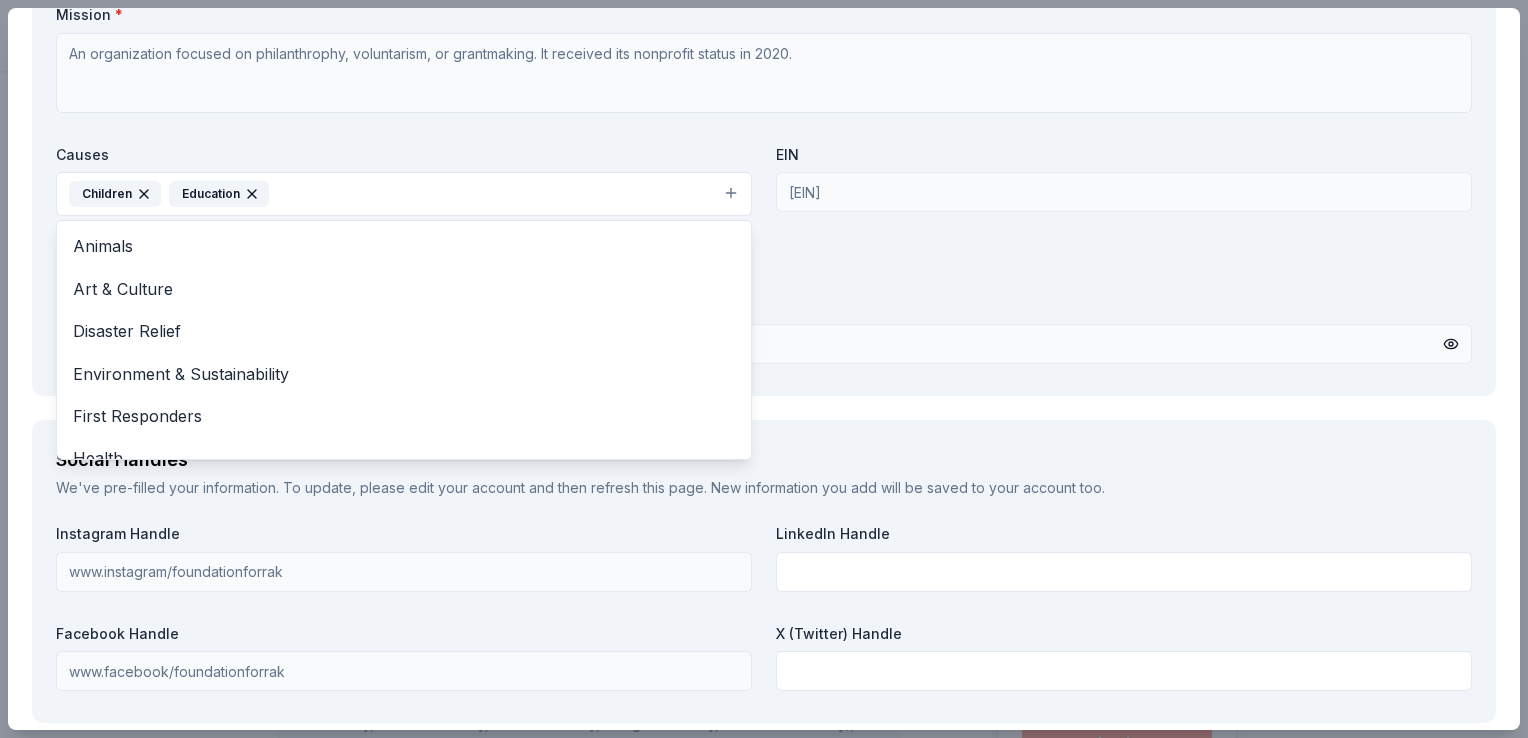 click on "Organization Name * Foundation For Random Acts Of Kindness Inc Organization Website Foundation for Random of Acts of Kindness Mission * An organization focused on philanthrophy, voluntarism, or grantmaking. It received its nonprofit status in 2020. Causes Children Education Animals Art & Culture Disaster Relief Environment & Sustainability First Responders Health Military Poverty & Hunger Social Justice Wellness & Fitness EIN 852714021 501c3 Letter Upload your 501c3 letter (PDF format only, max 10MB) 501C.pdf" at bounding box center [764, 139] 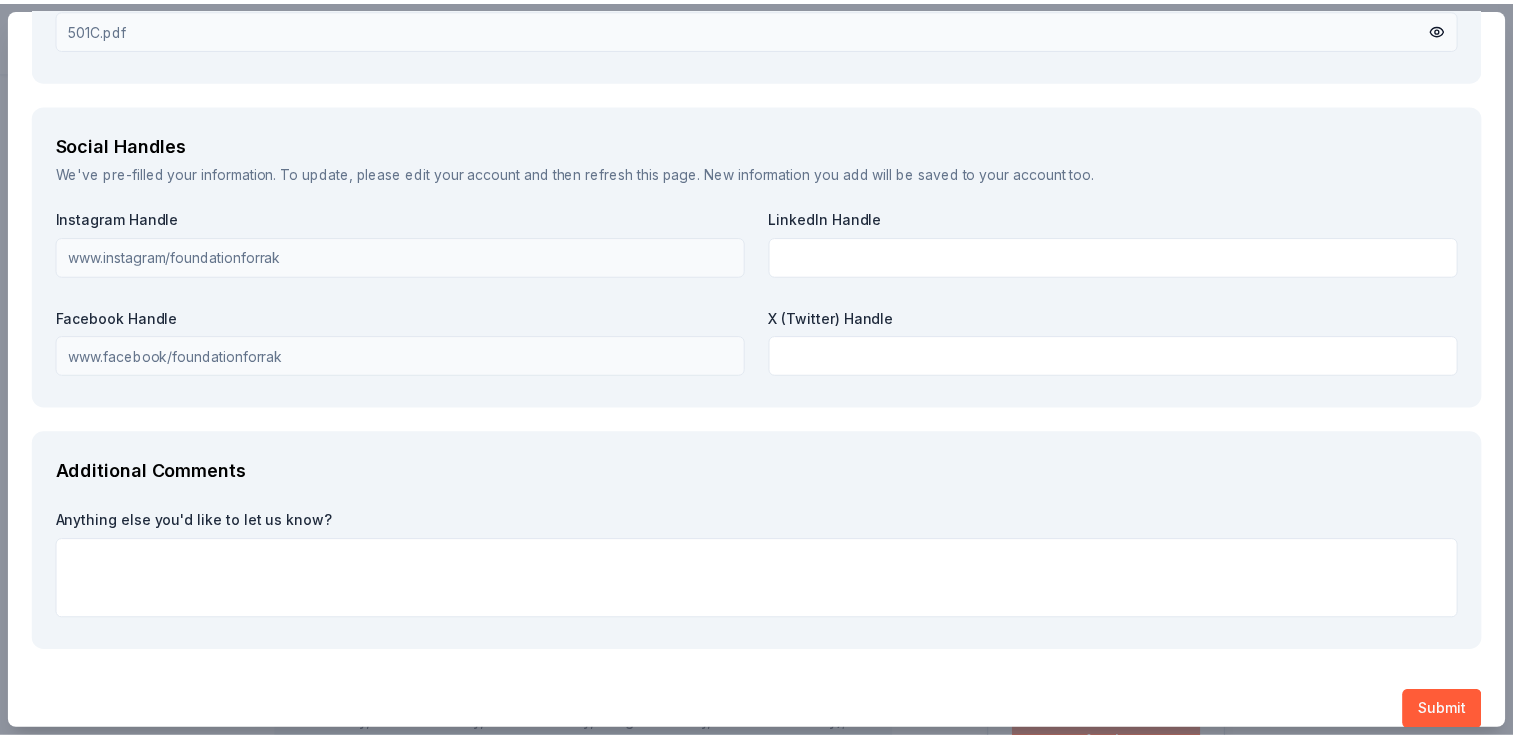 scroll, scrollTop: 2229, scrollLeft: 0, axis: vertical 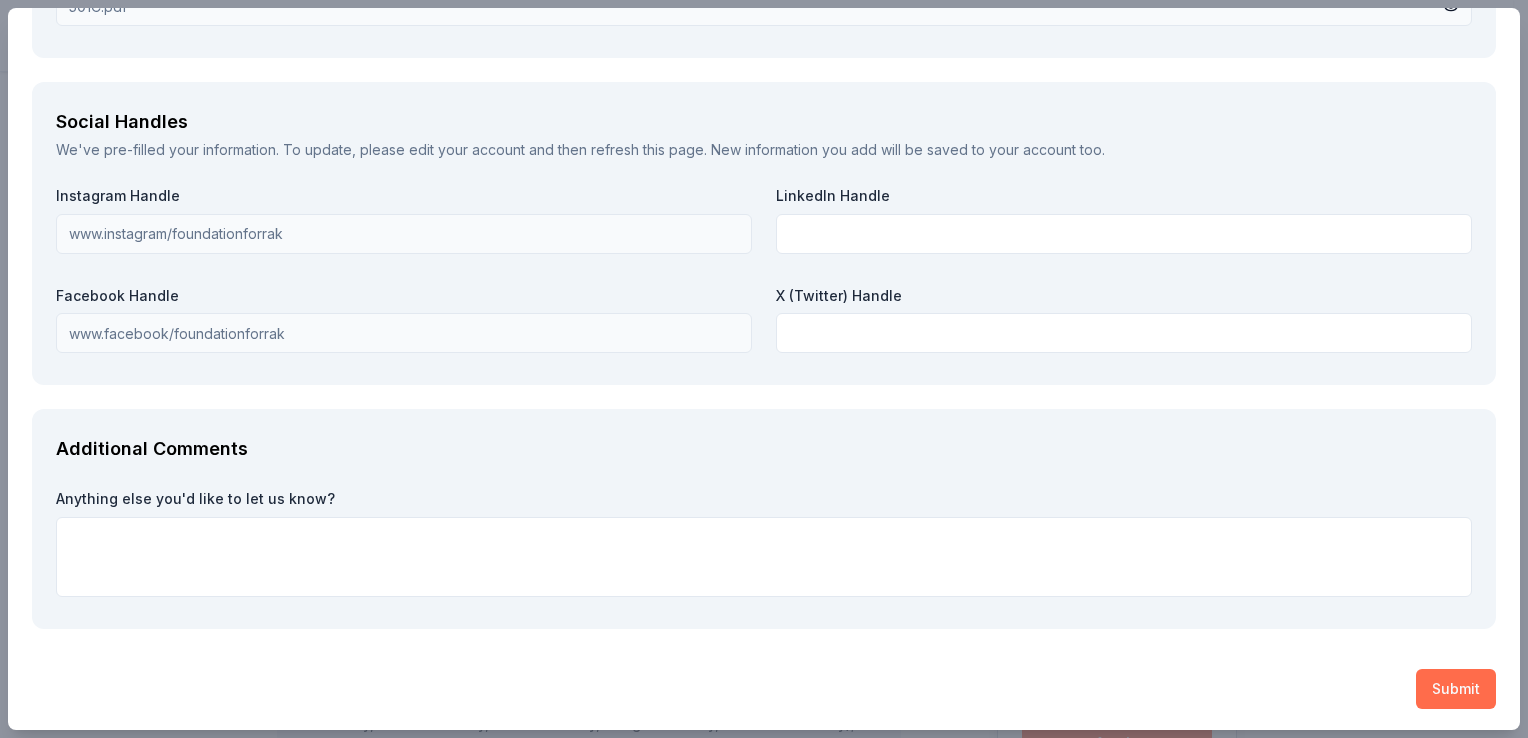 click on "Submit" at bounding box center [1456, 689] 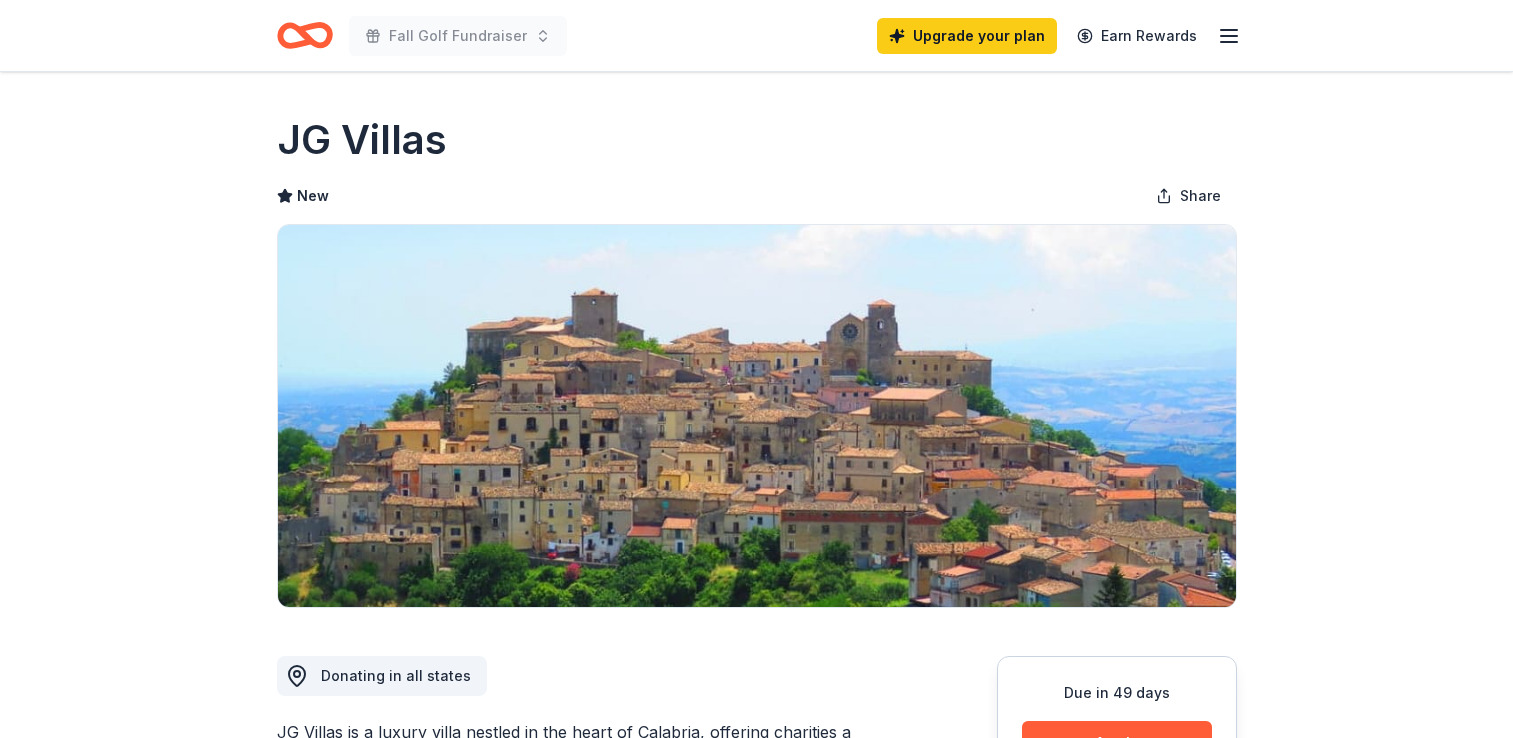 scroll, scrollTop: 0, scrollLeft: 0, axis: both 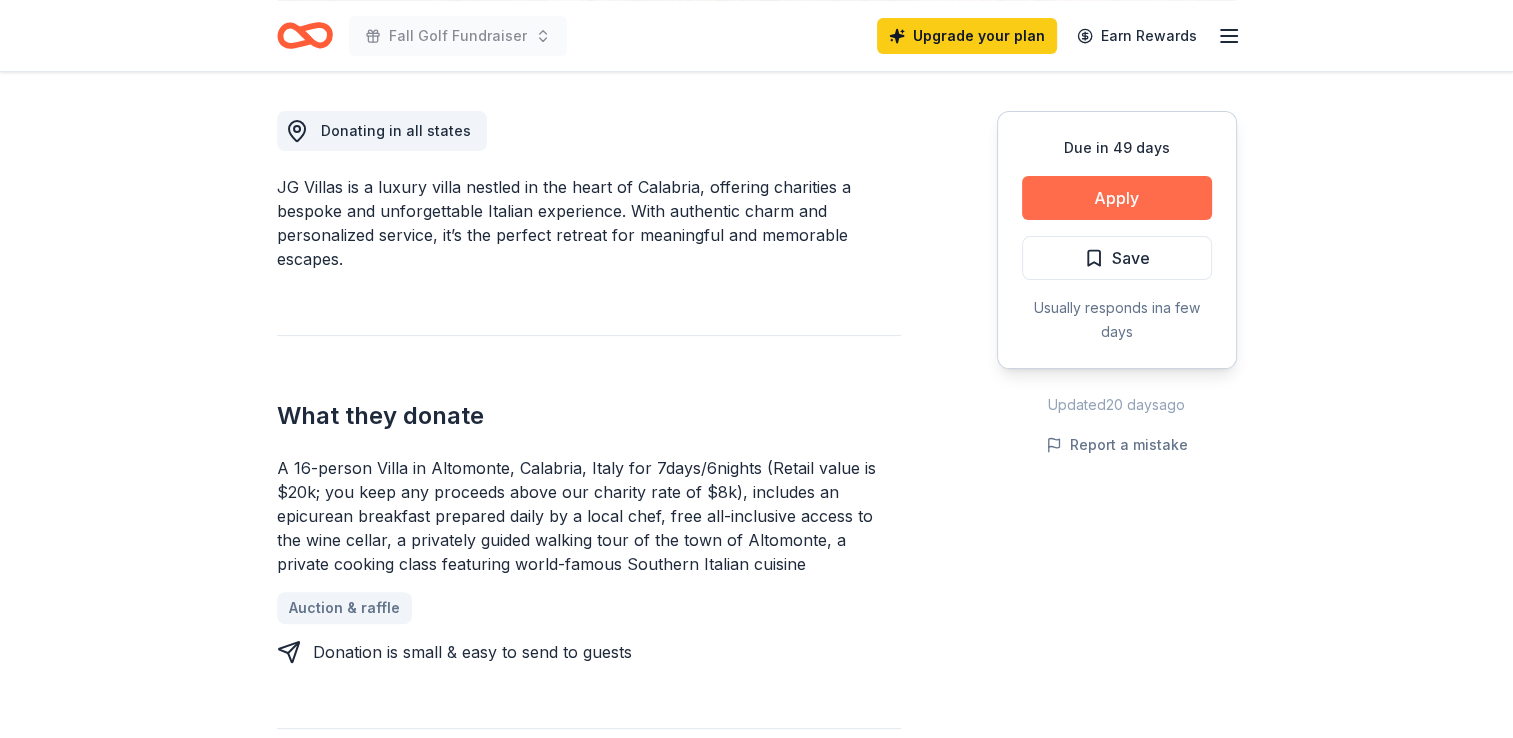 click on "Apply" at bounding box center [1117, 198] 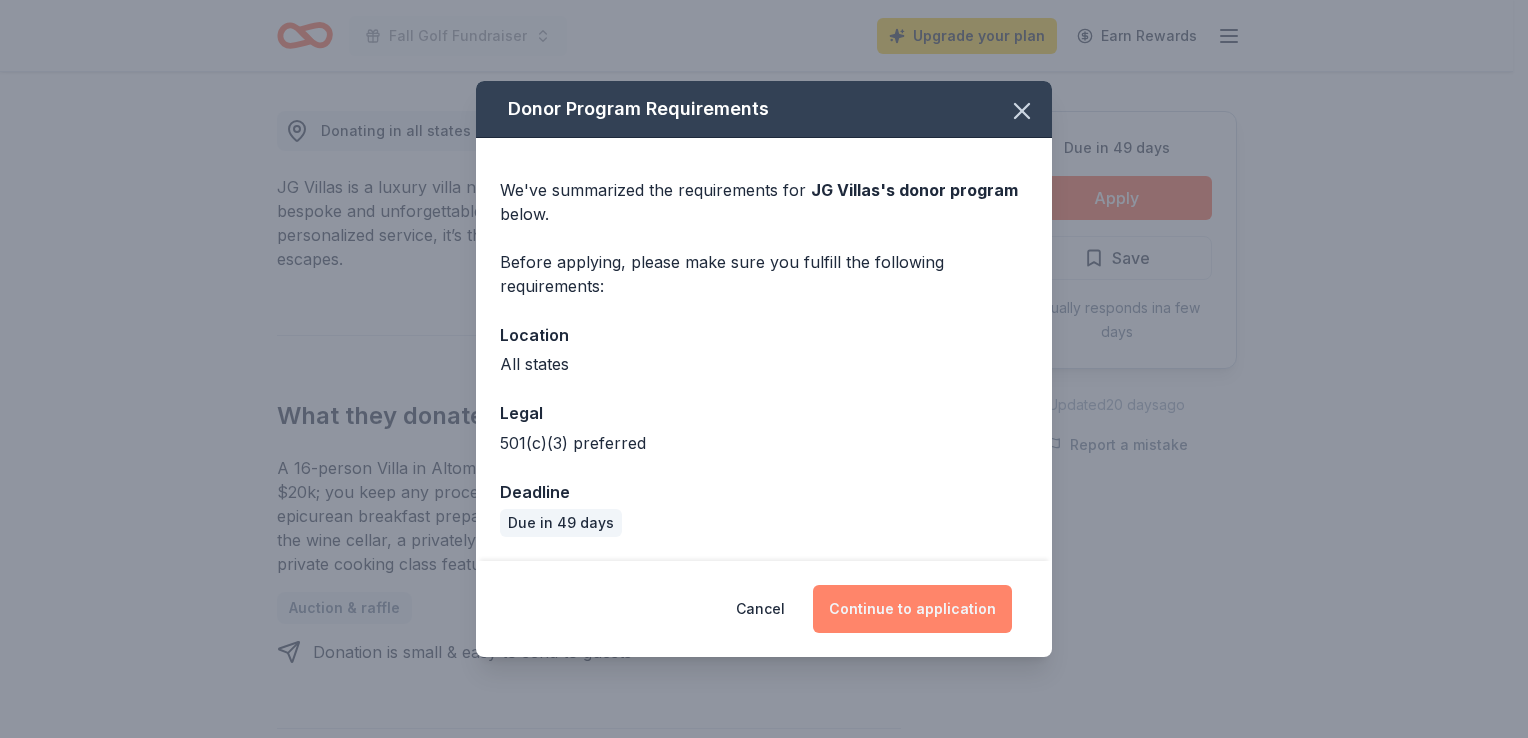 click on "Continue to application" at bounding box center (912, 609) 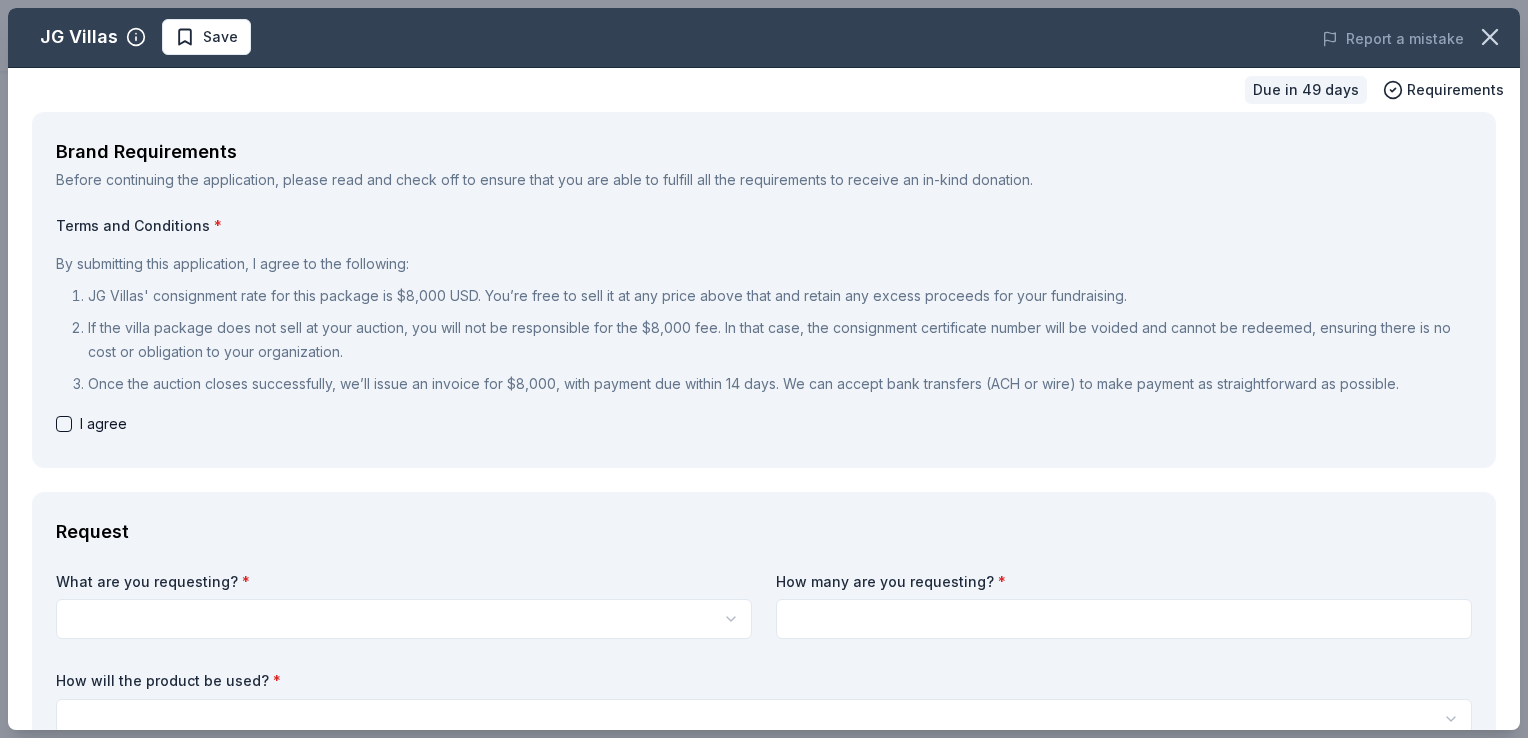 scroll, scrollTop: 0, scrollLeft: 0, axis: both 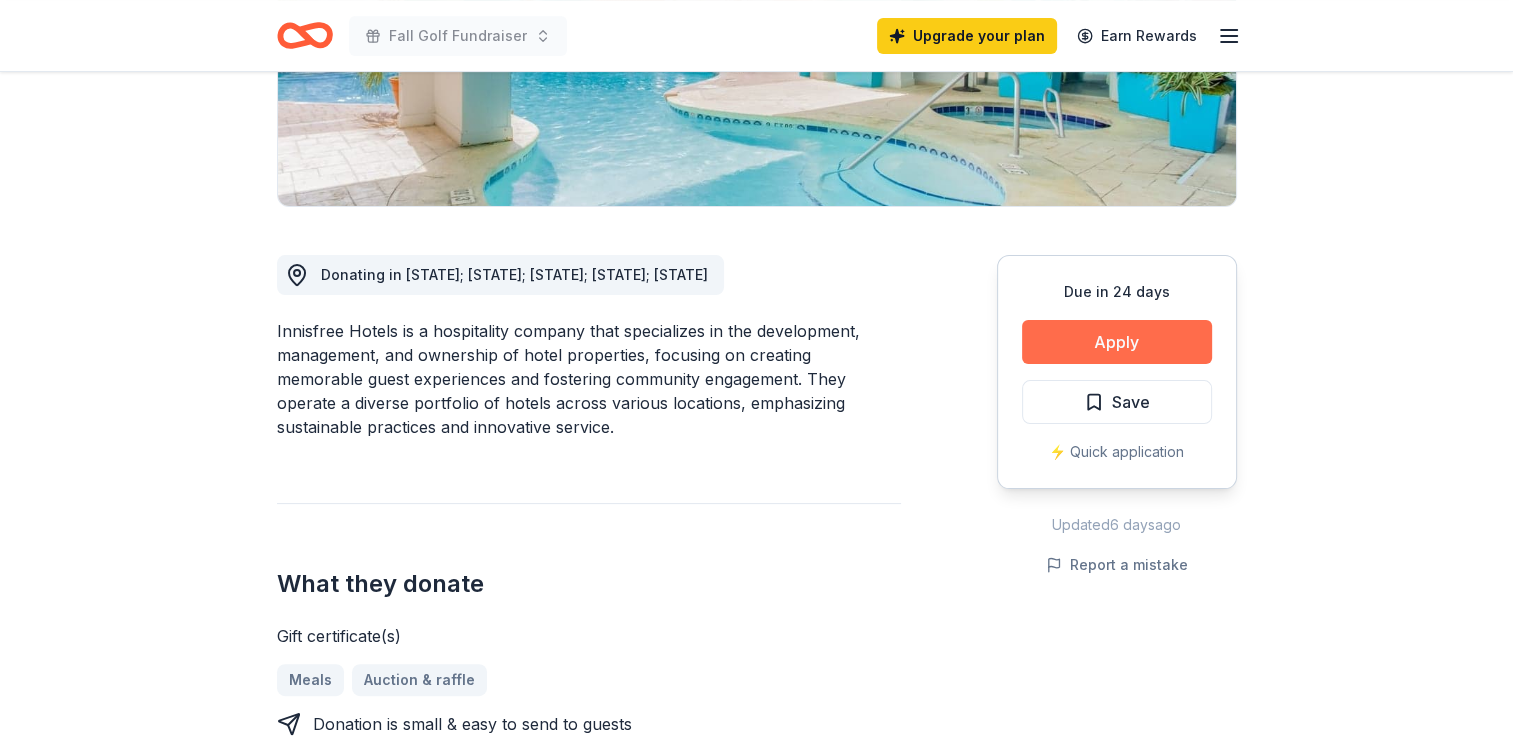 click on "Apply" at bounding box center [1117, 342] 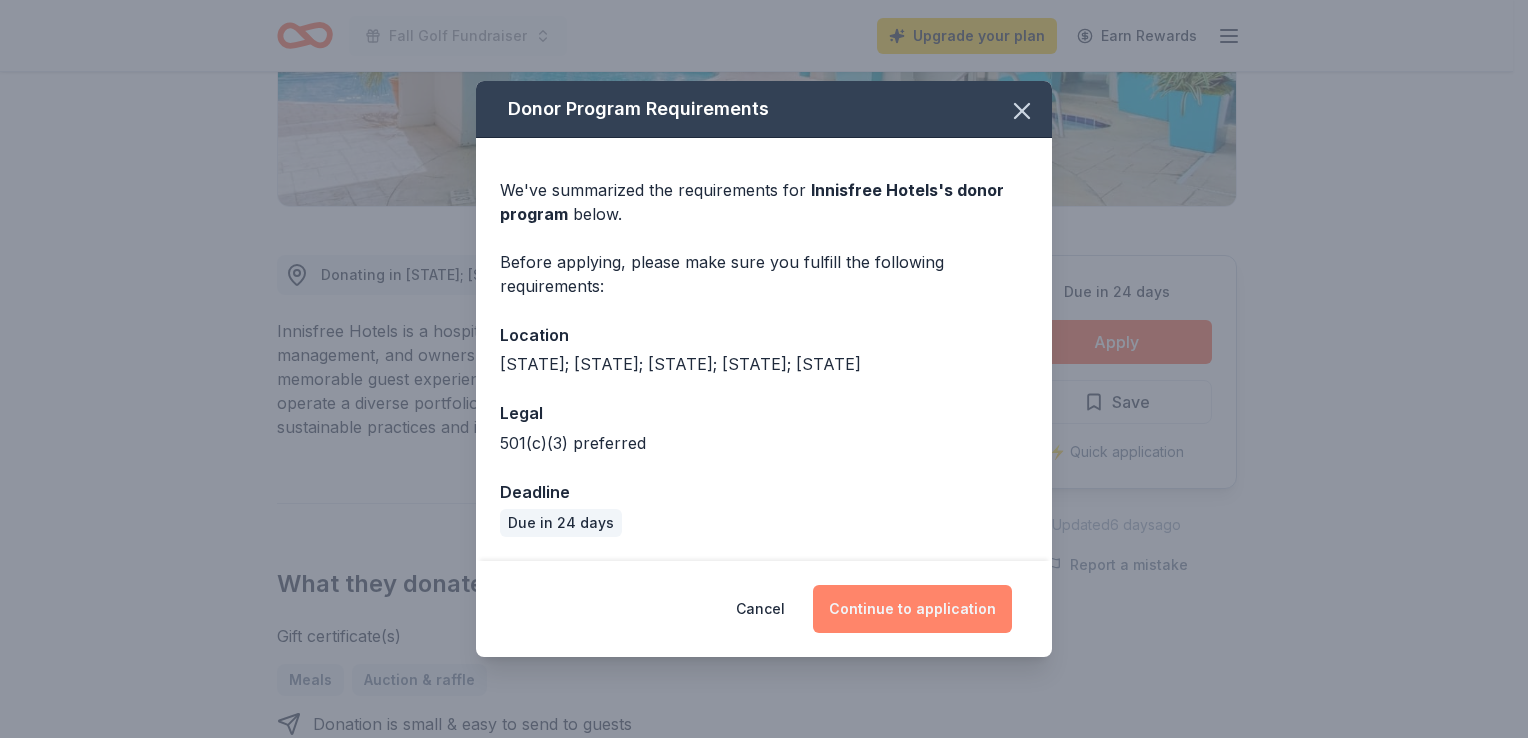 click on "Continue to application" at bounding box center (912, 609) 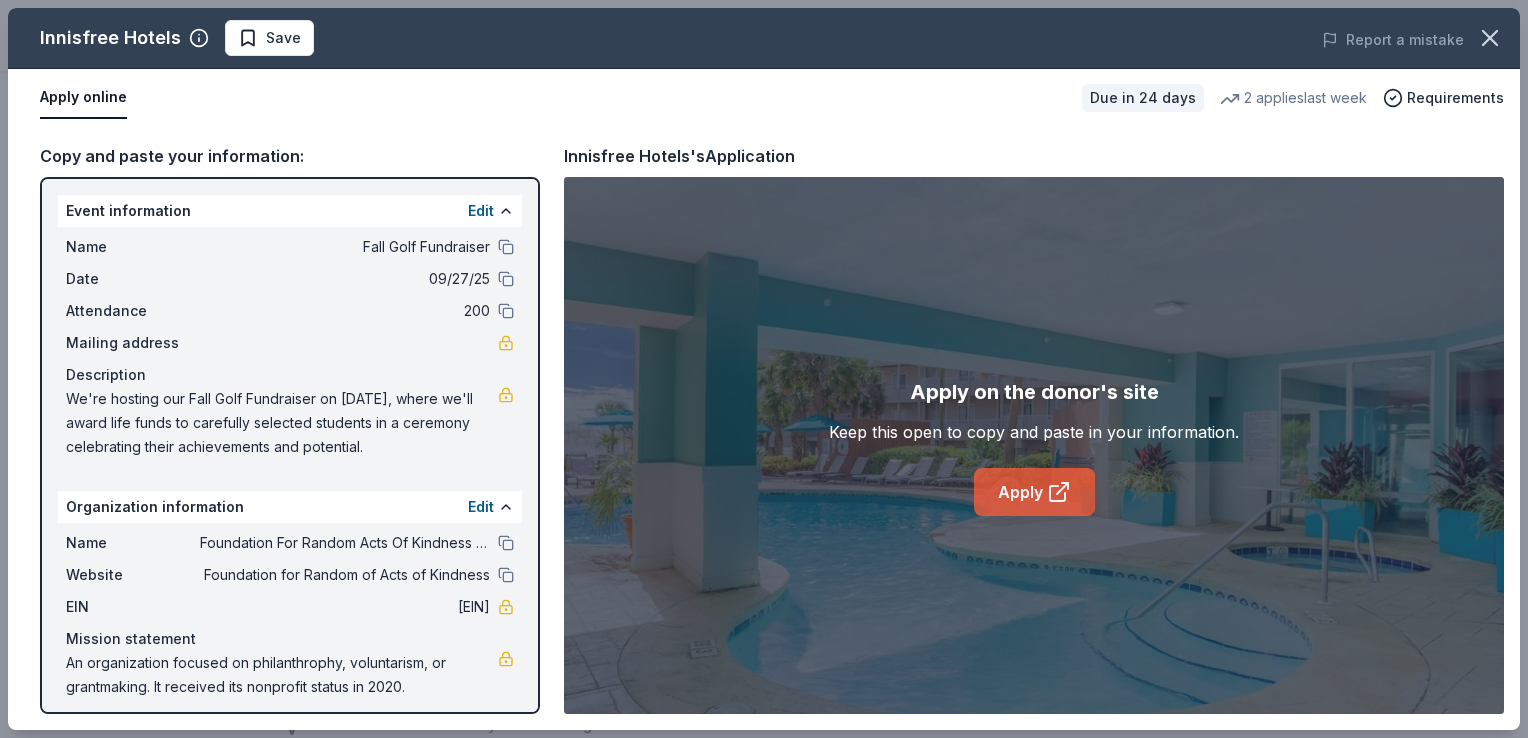 click on "Apply" at bounding box center (1034, 492) 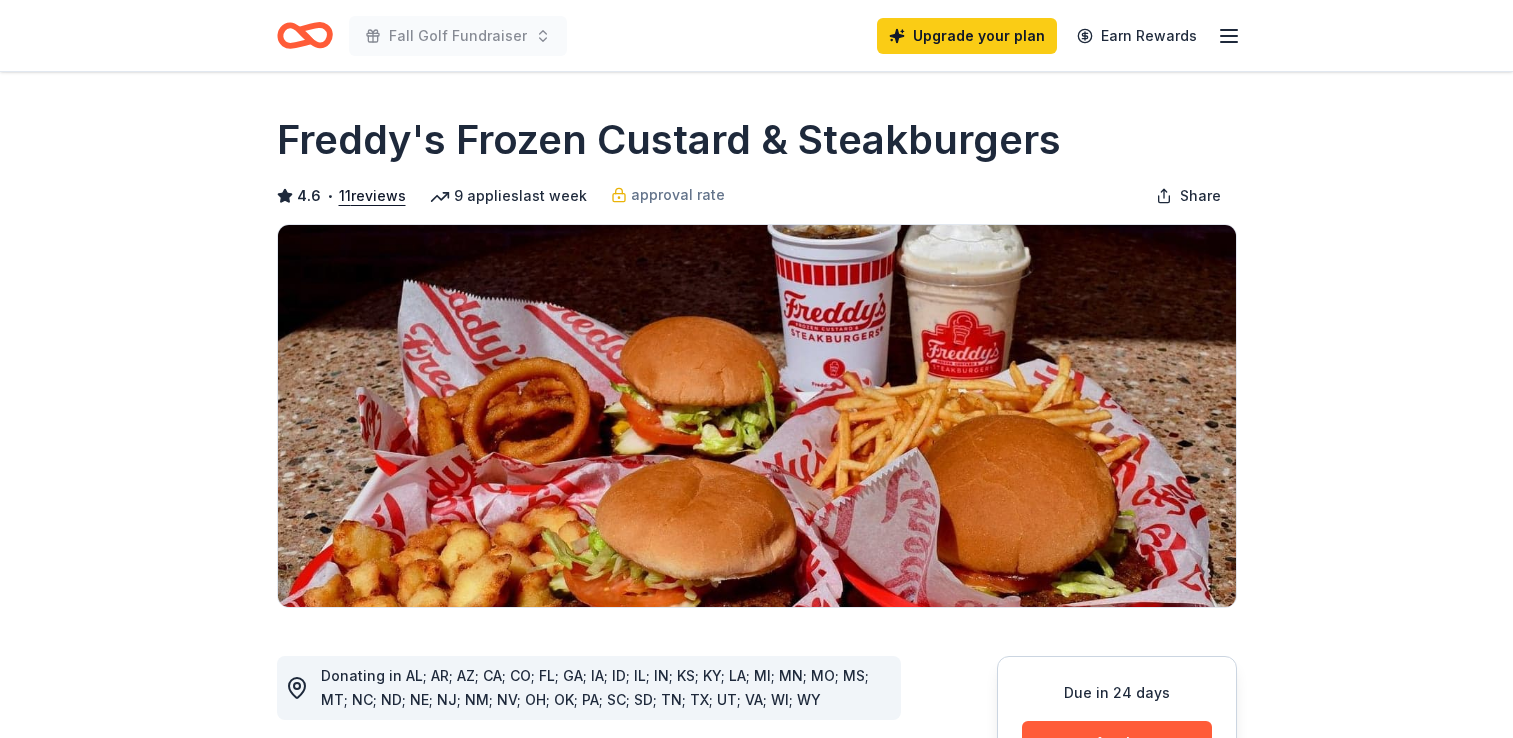 scroll, scrollTop: 0, scrollLeft: 0, axis: both 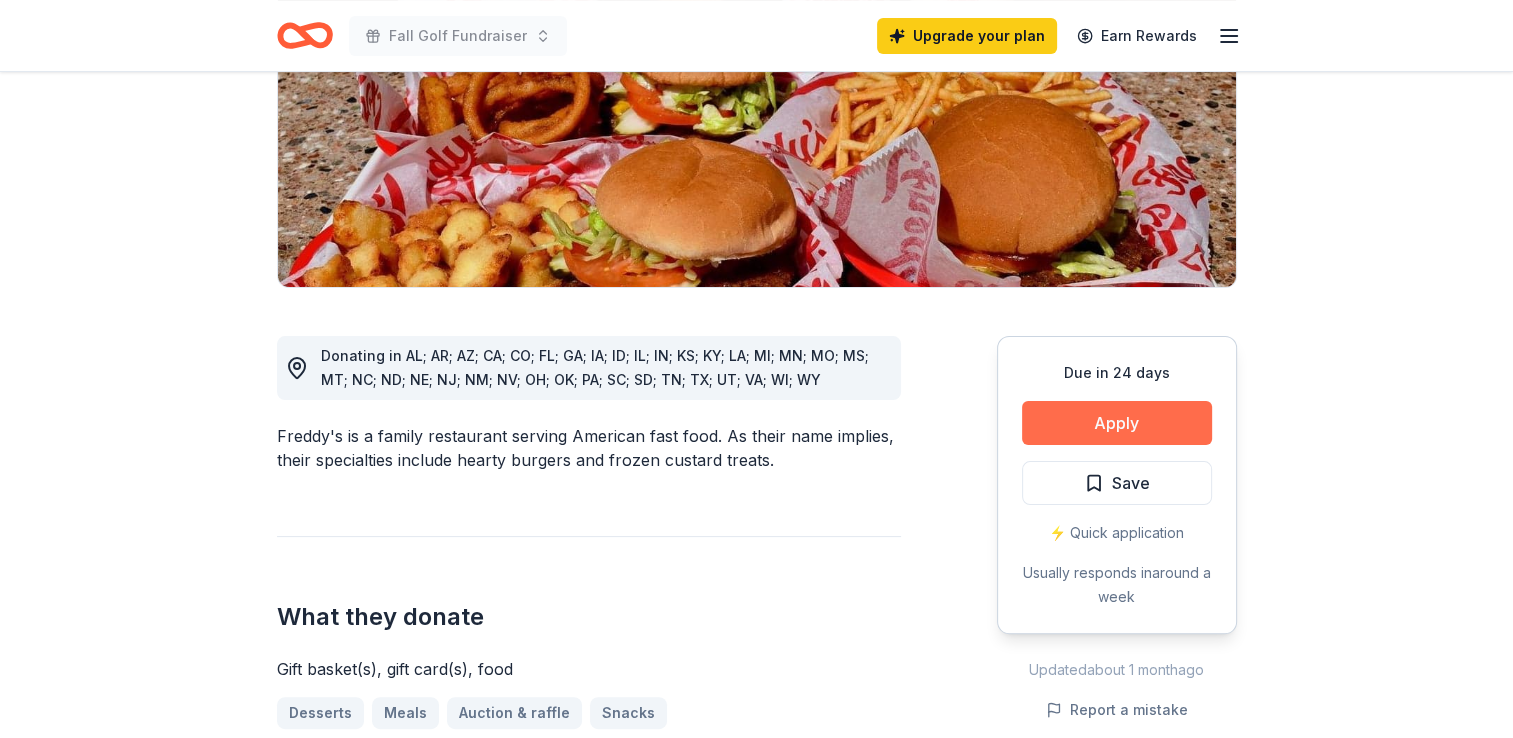 click on "Apply" at bounding box center (1117, 423) 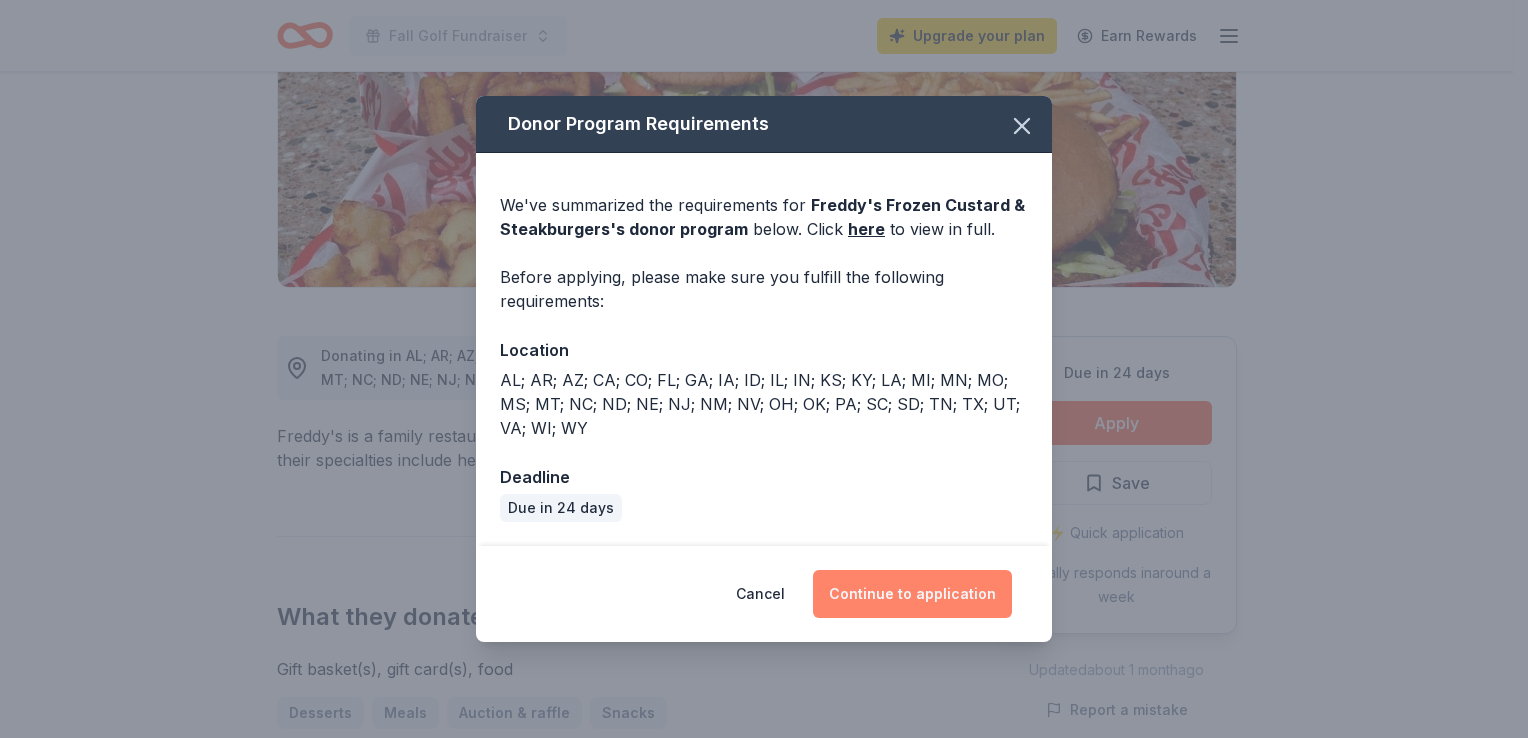 click on "Continue to application" at bounding box center (912, 594) 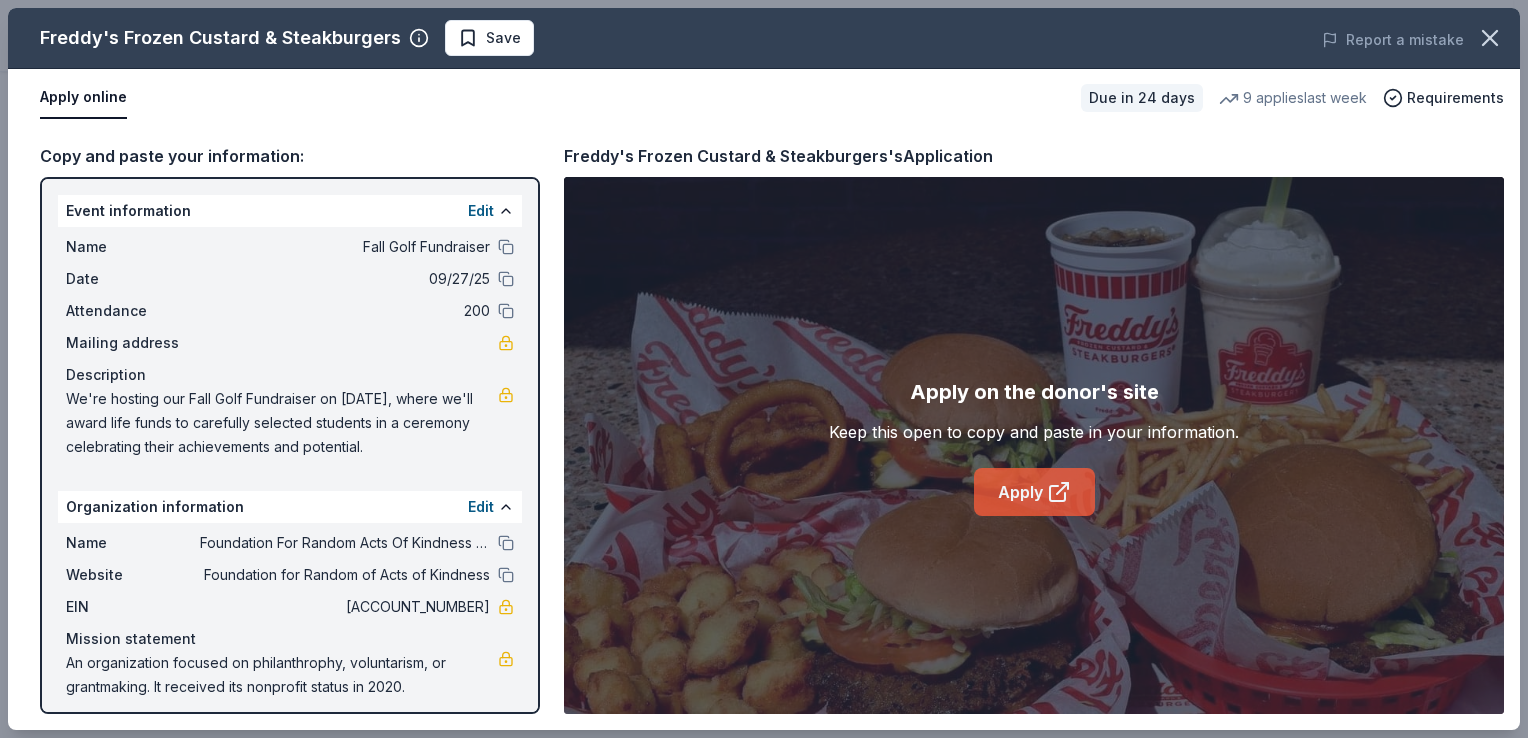 click 